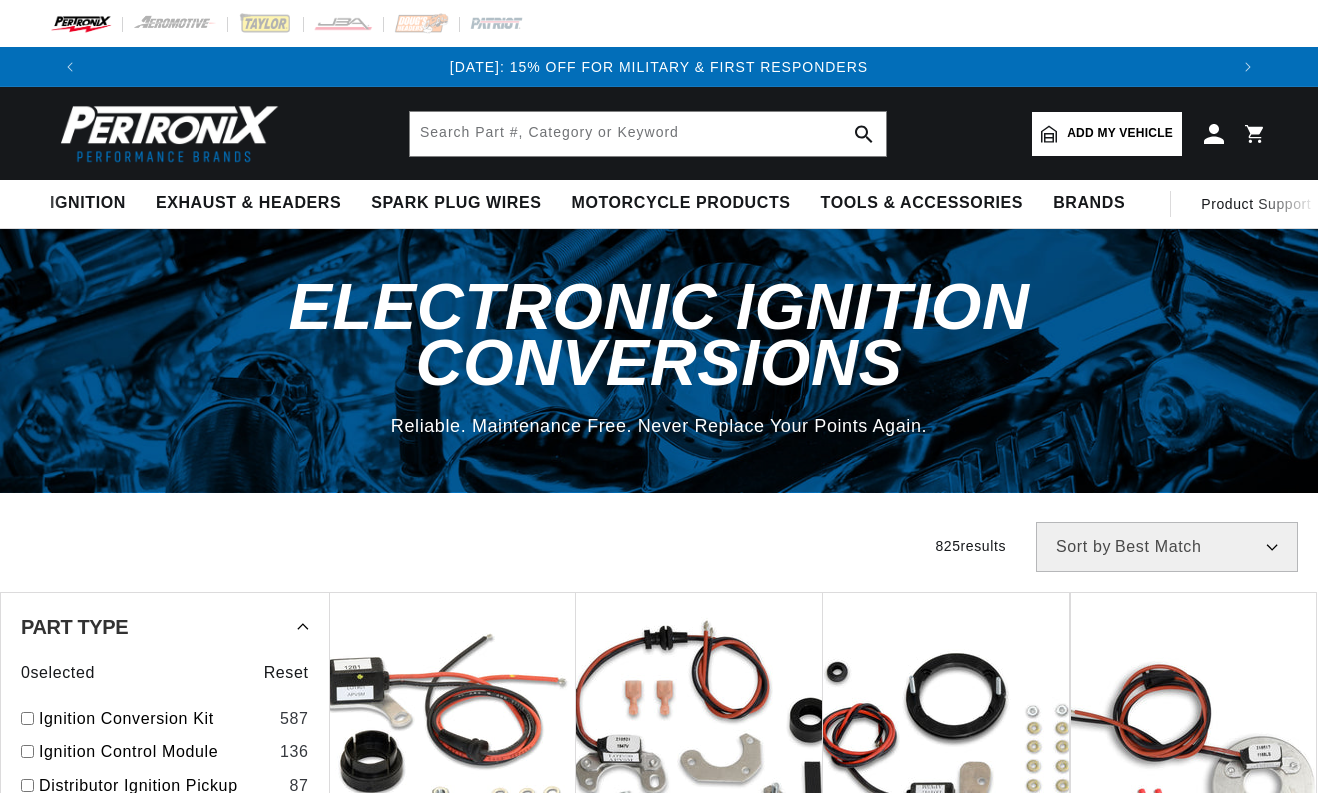 scroll, scrollTop: 0, scrollLeft: 0, axis: both 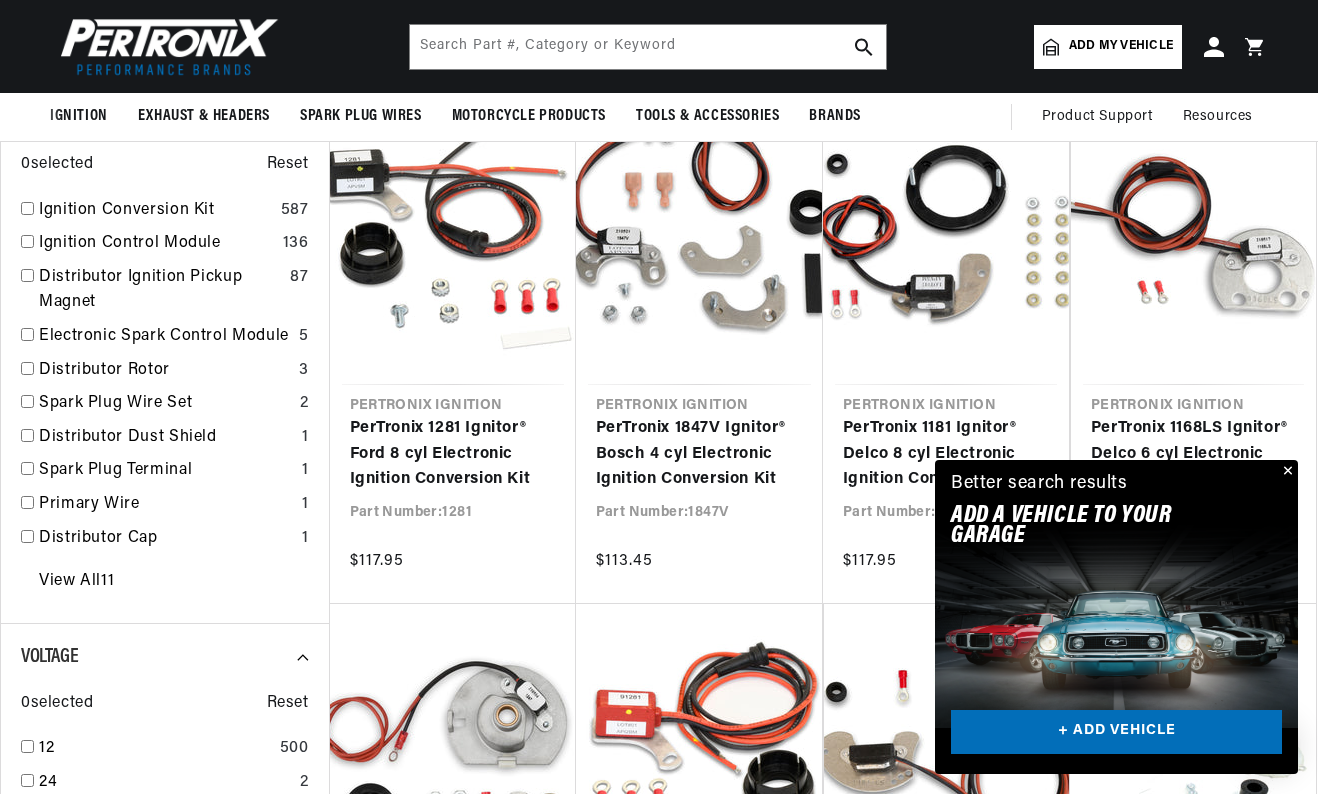 click at bounding box center [1286, 472] 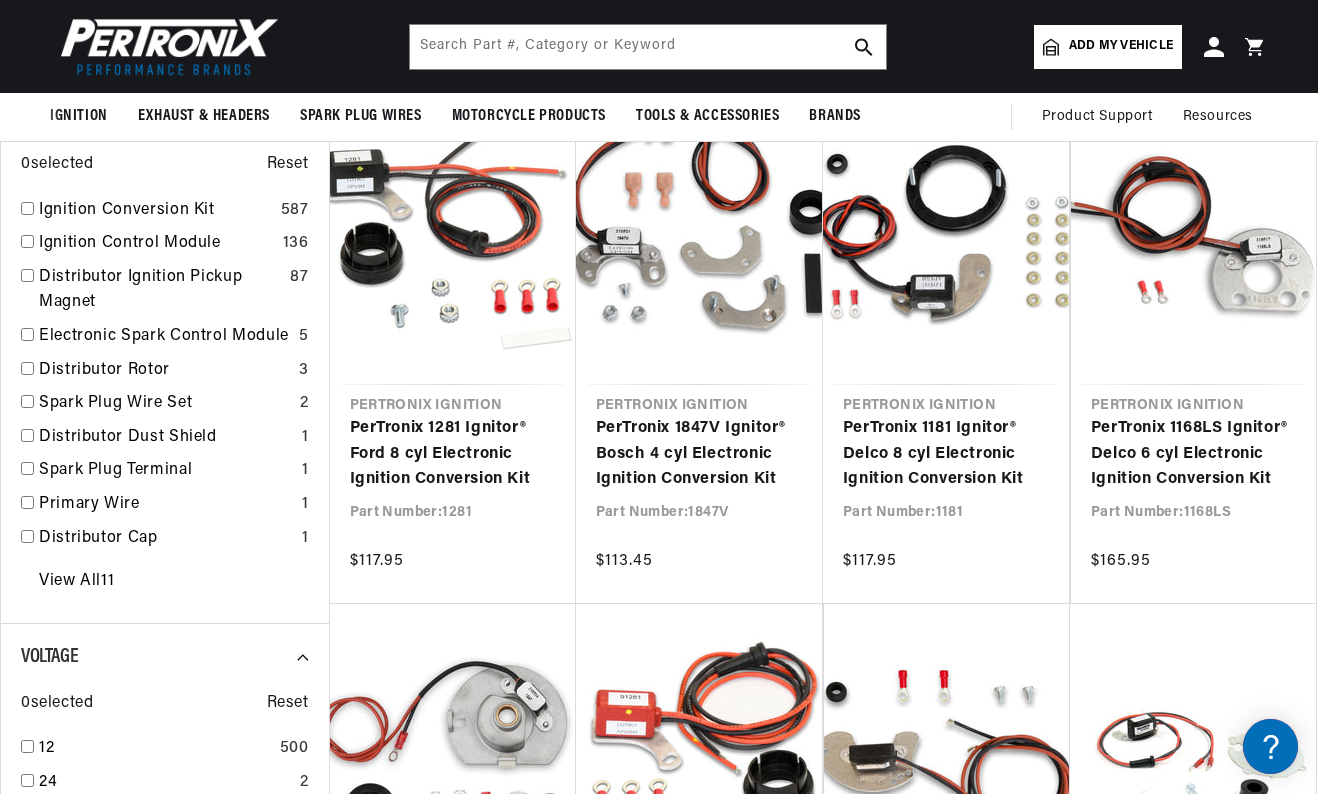 scroll, scrollTop: 0, scrollLeft: 2276, axis: horizontal 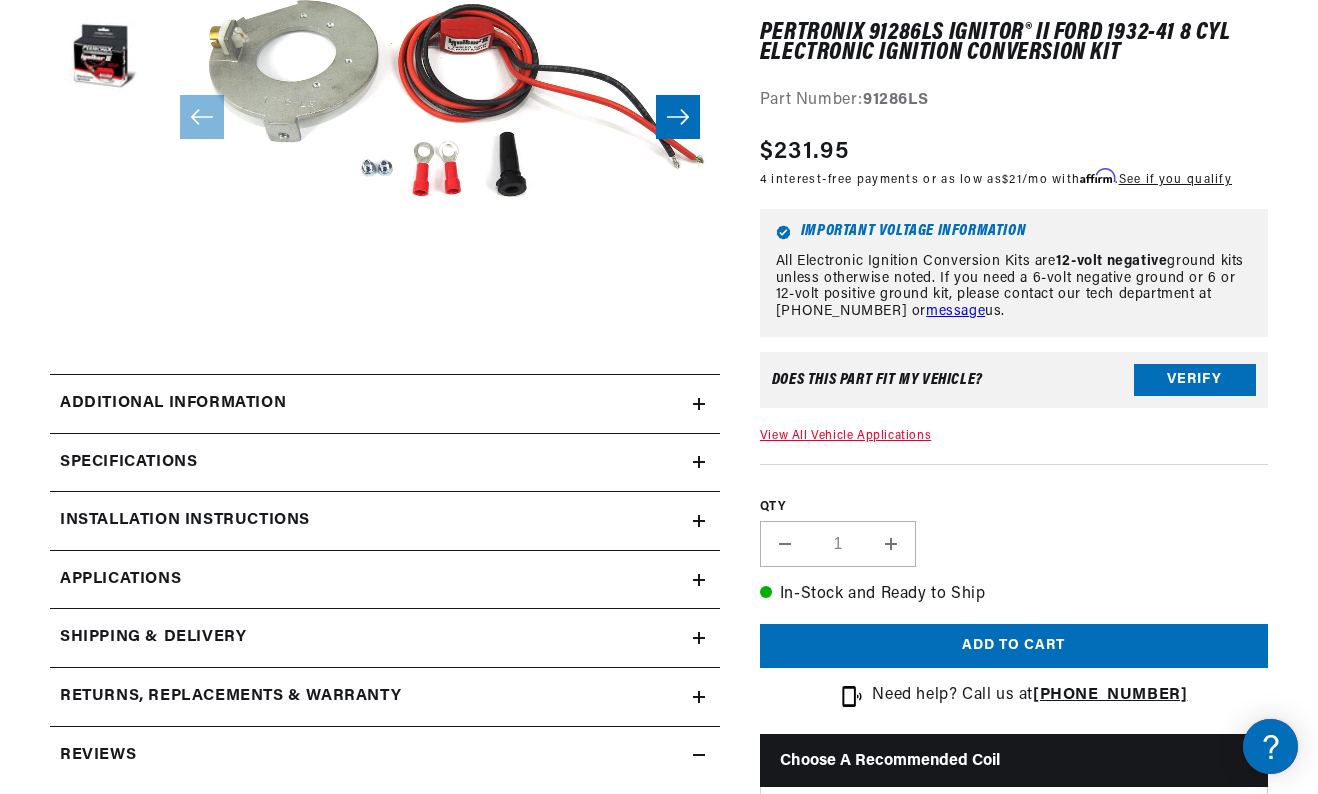click on "Additional Information" at bounding box center (371, 404) 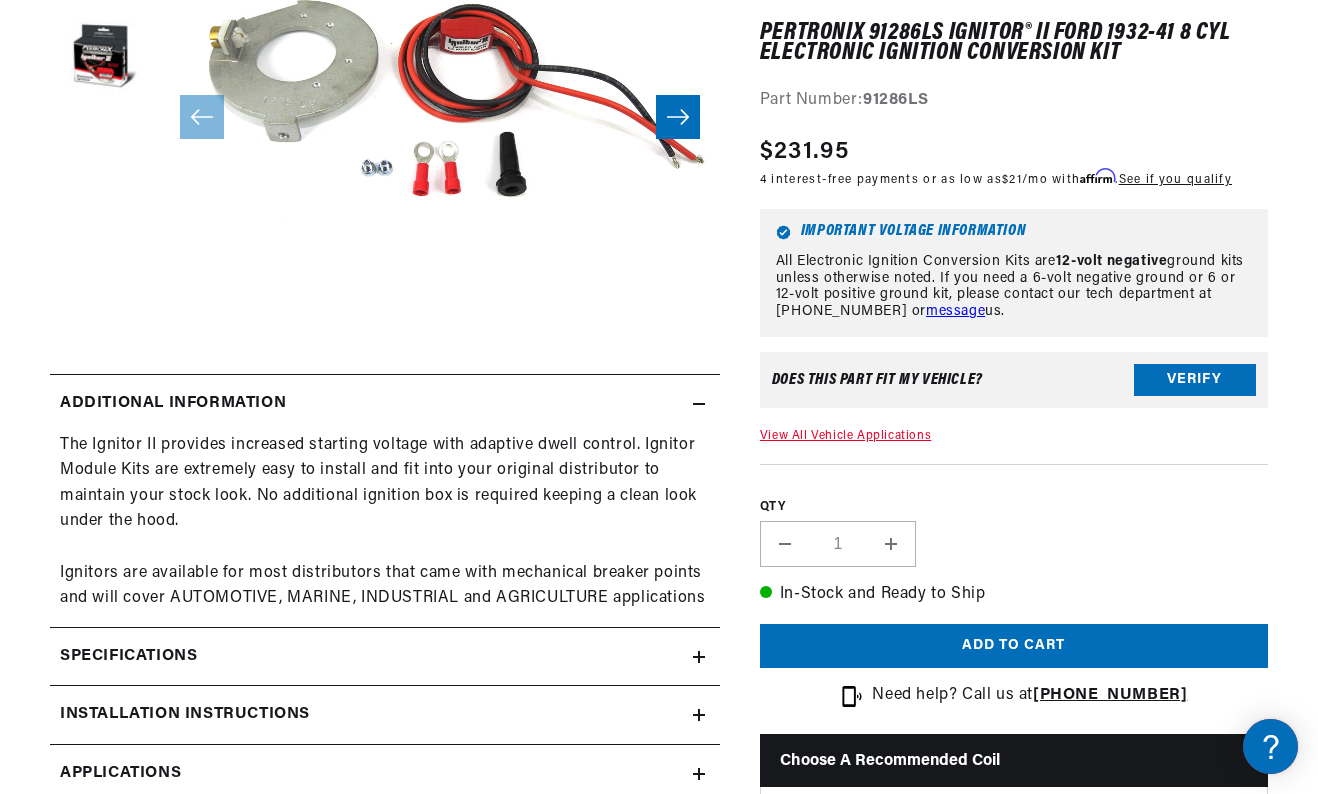 scroll, scrollTop: 0, scrollLeft: 0, axis: both 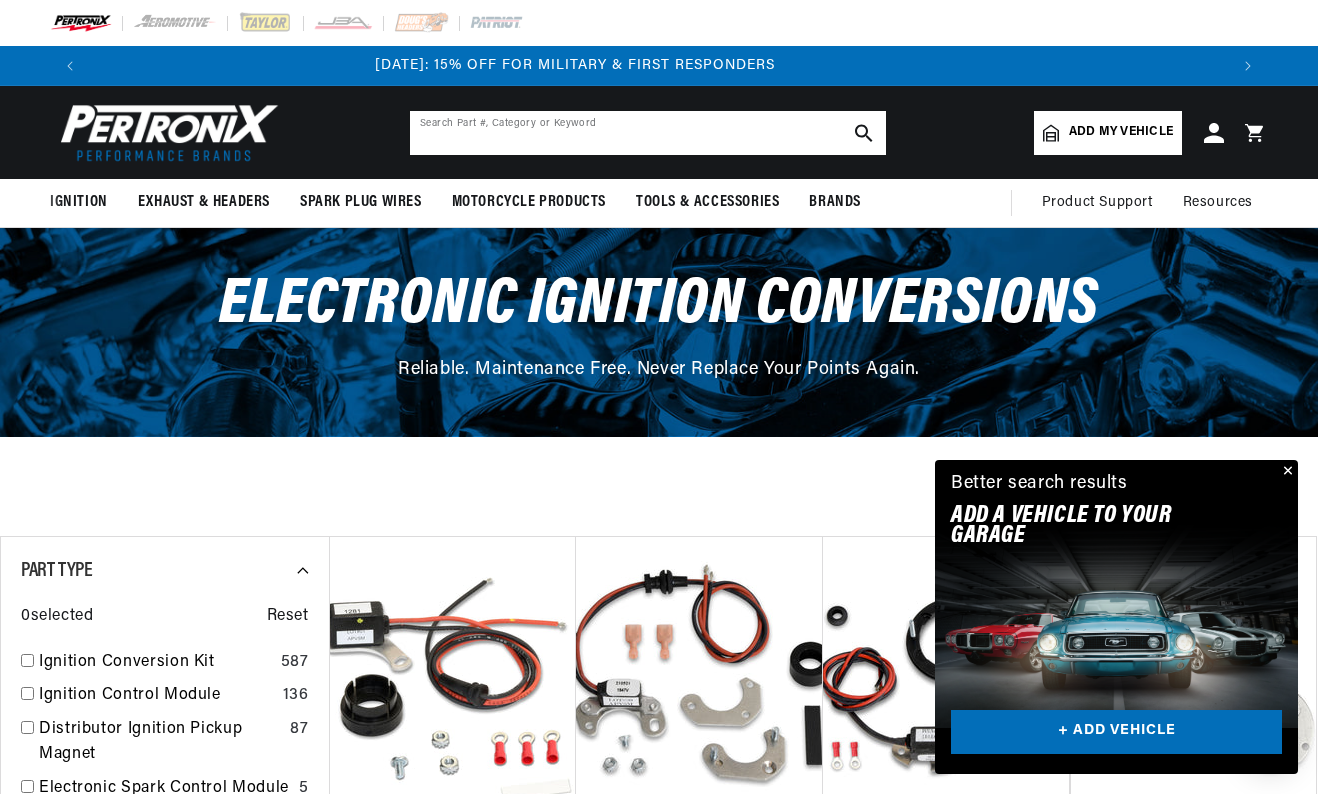 click at bounding box center [648, 133] 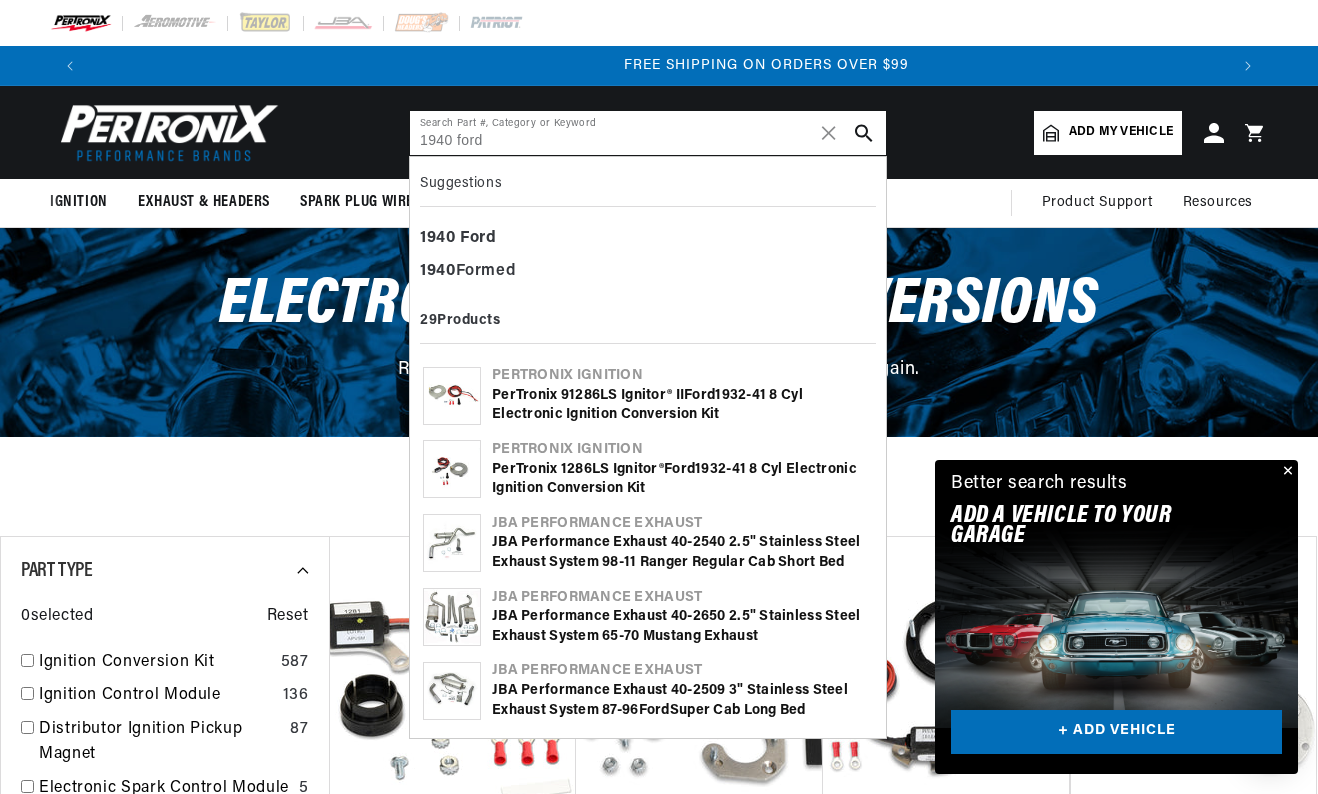 scroll, scrollTop: 0, scrollLeft: 2276, axis: horizontal 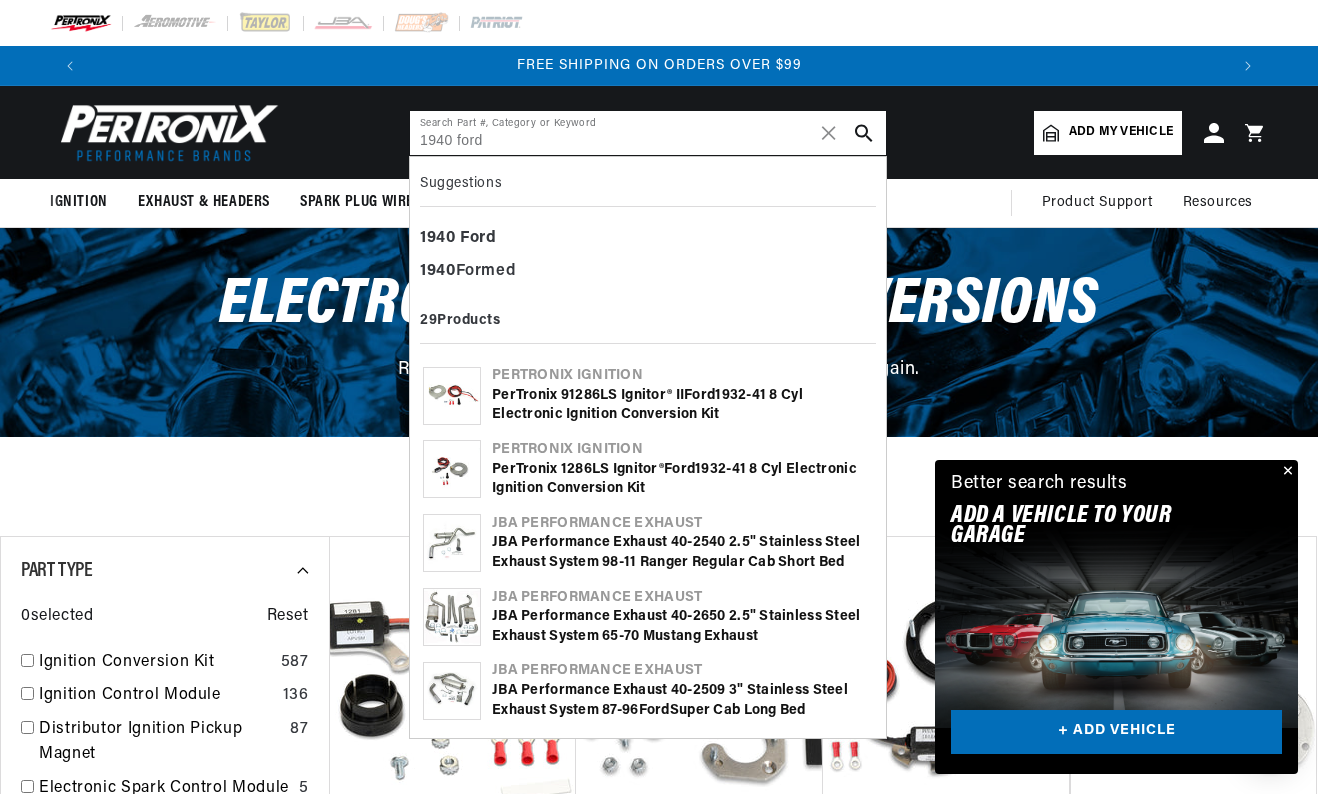 type on "1940 ford" 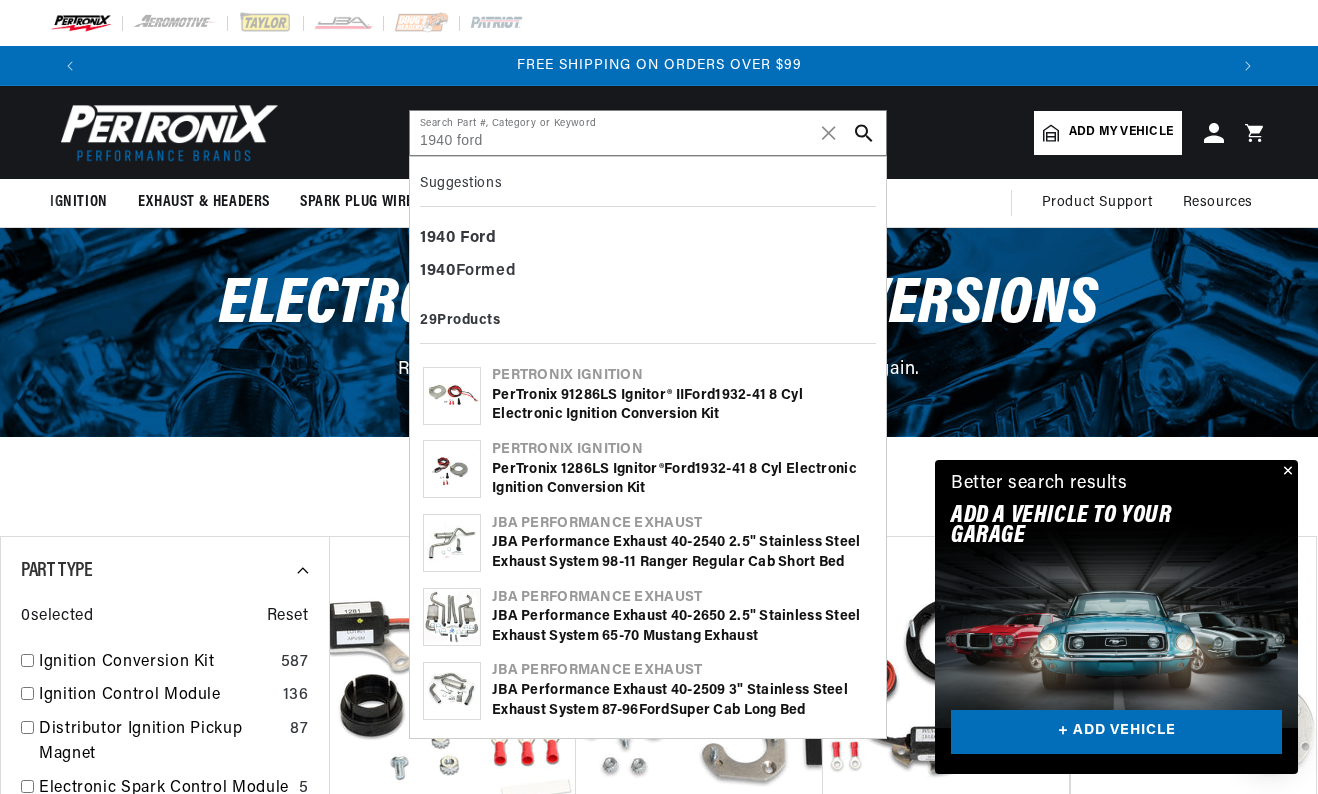 click on "PerTronix 1286LS Ignitor®  Ford  1932-41 8 cyl Electronic Ignition Conversion Kit" at bounding box center (682, 479) 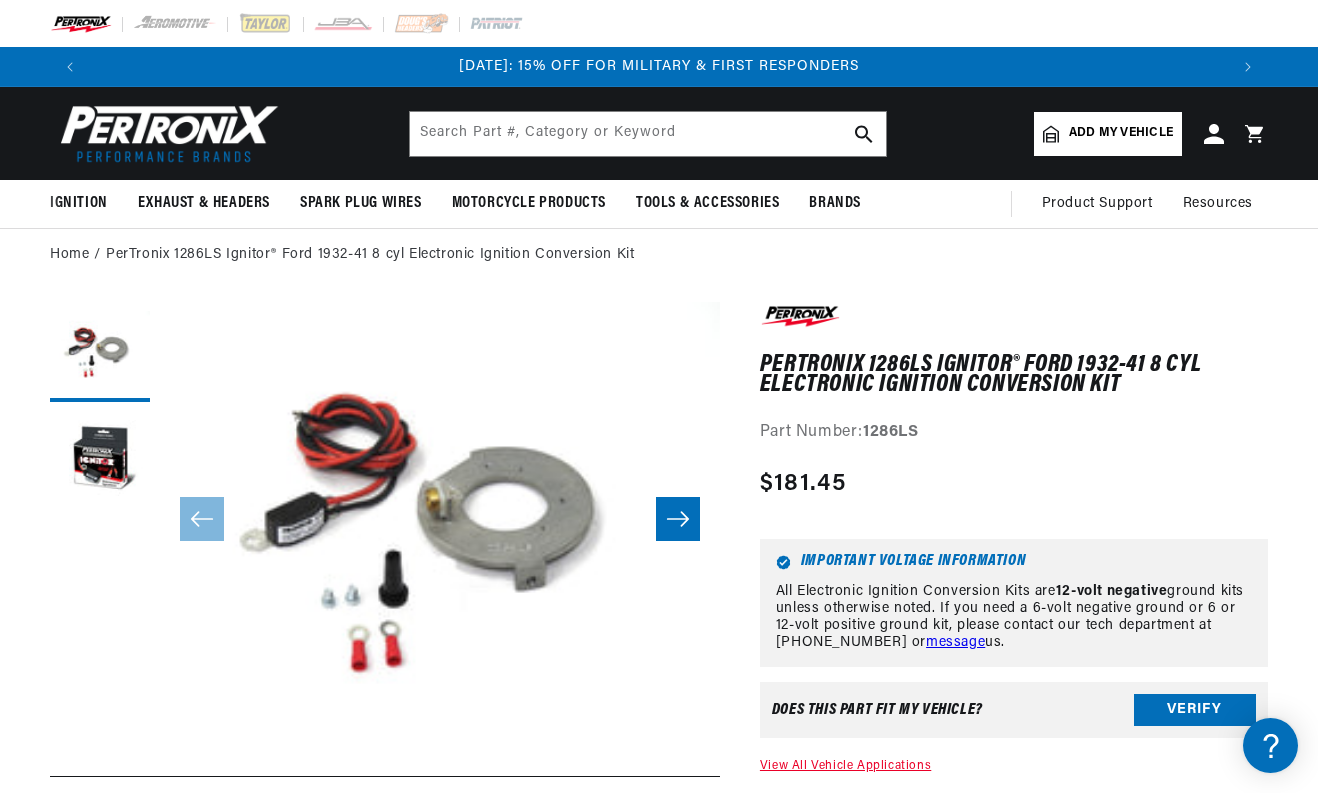 scroll, scrollTop: 0, scrollLeft: 0, axis: both 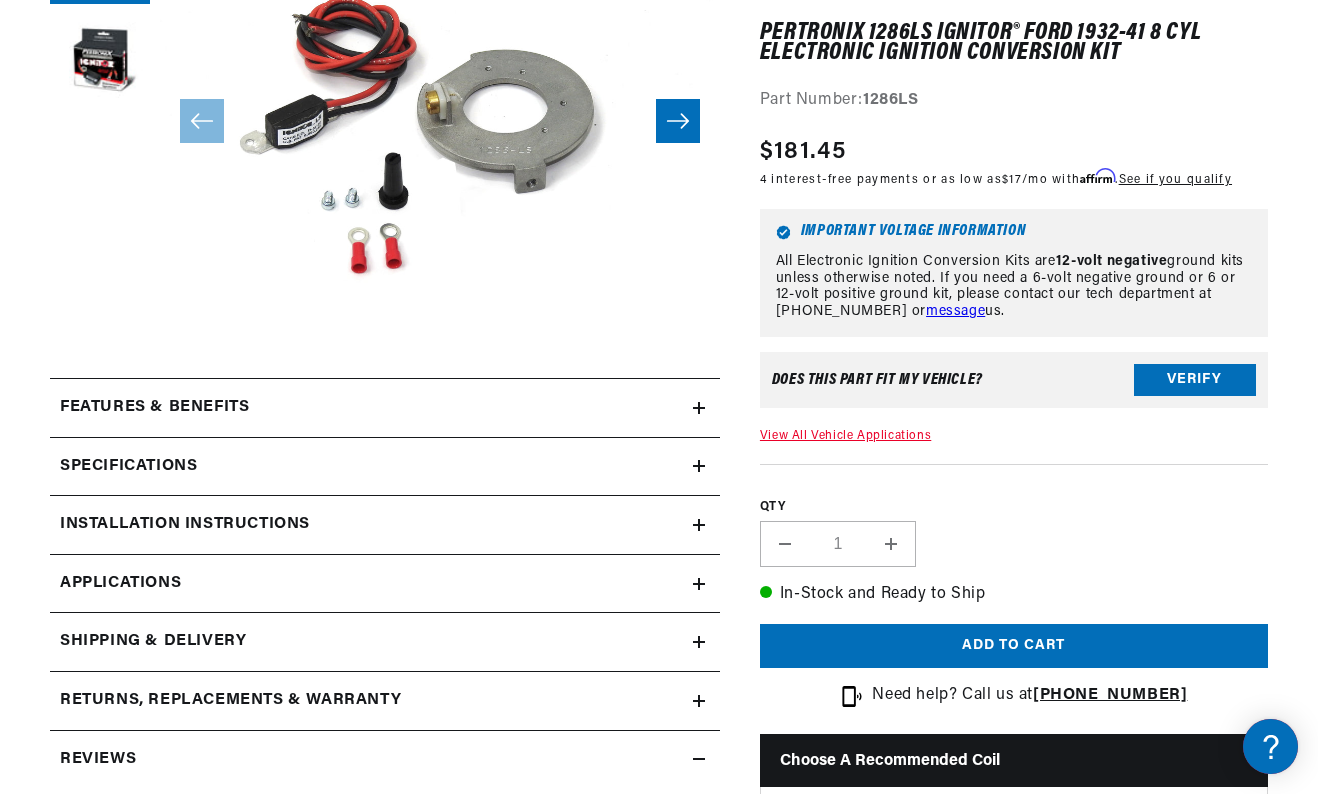 click on "Specifications" at bounding box center (385, 408) 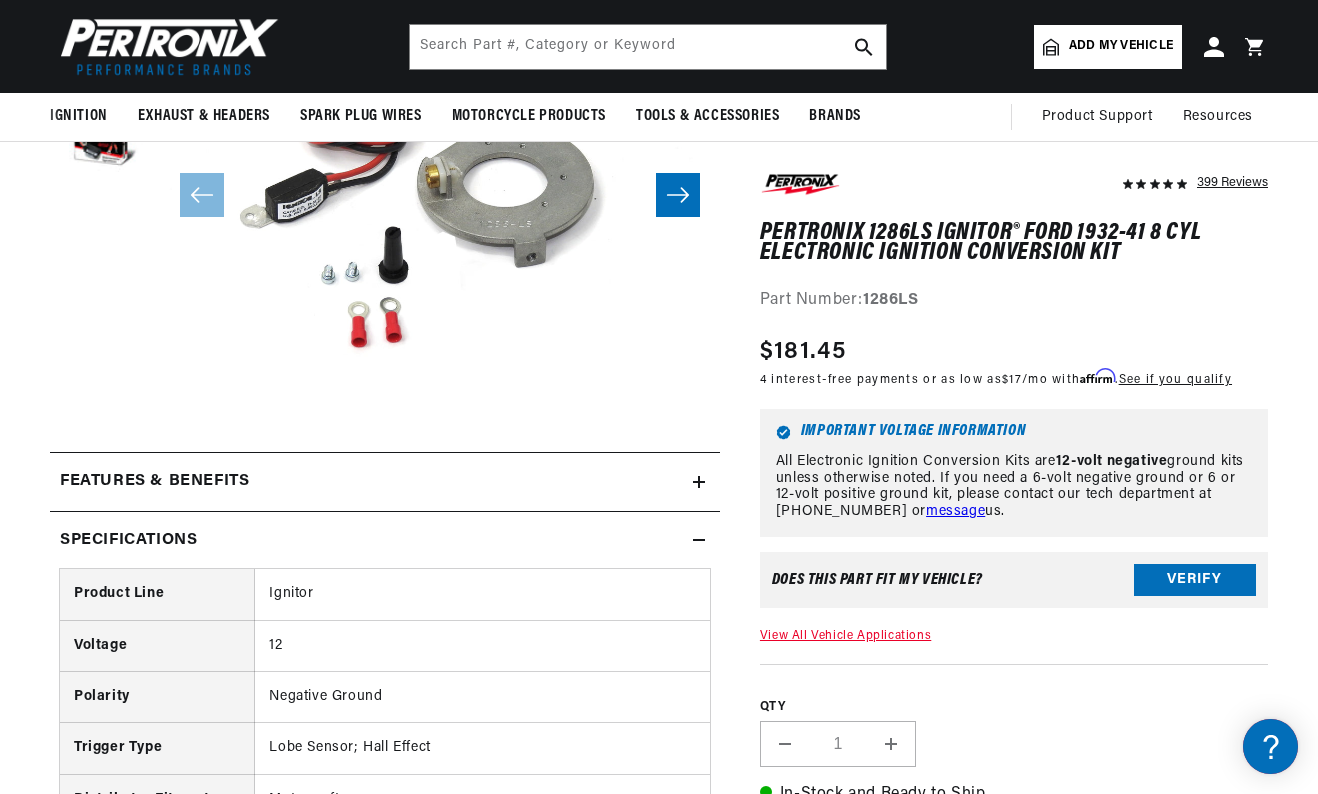 scroll, scrollTop: 129, scrollLeft: 0, axis: vertical 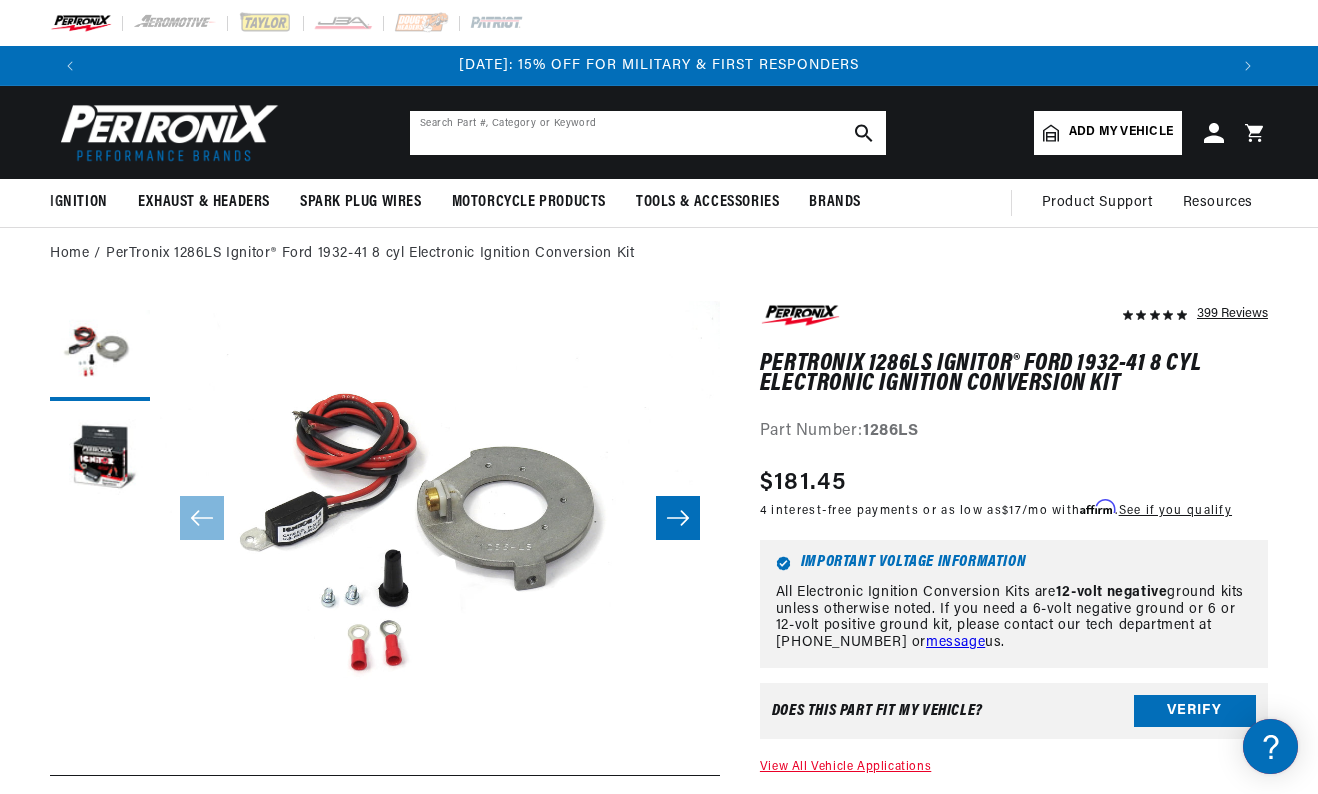 click at bounding box center (648, 133) 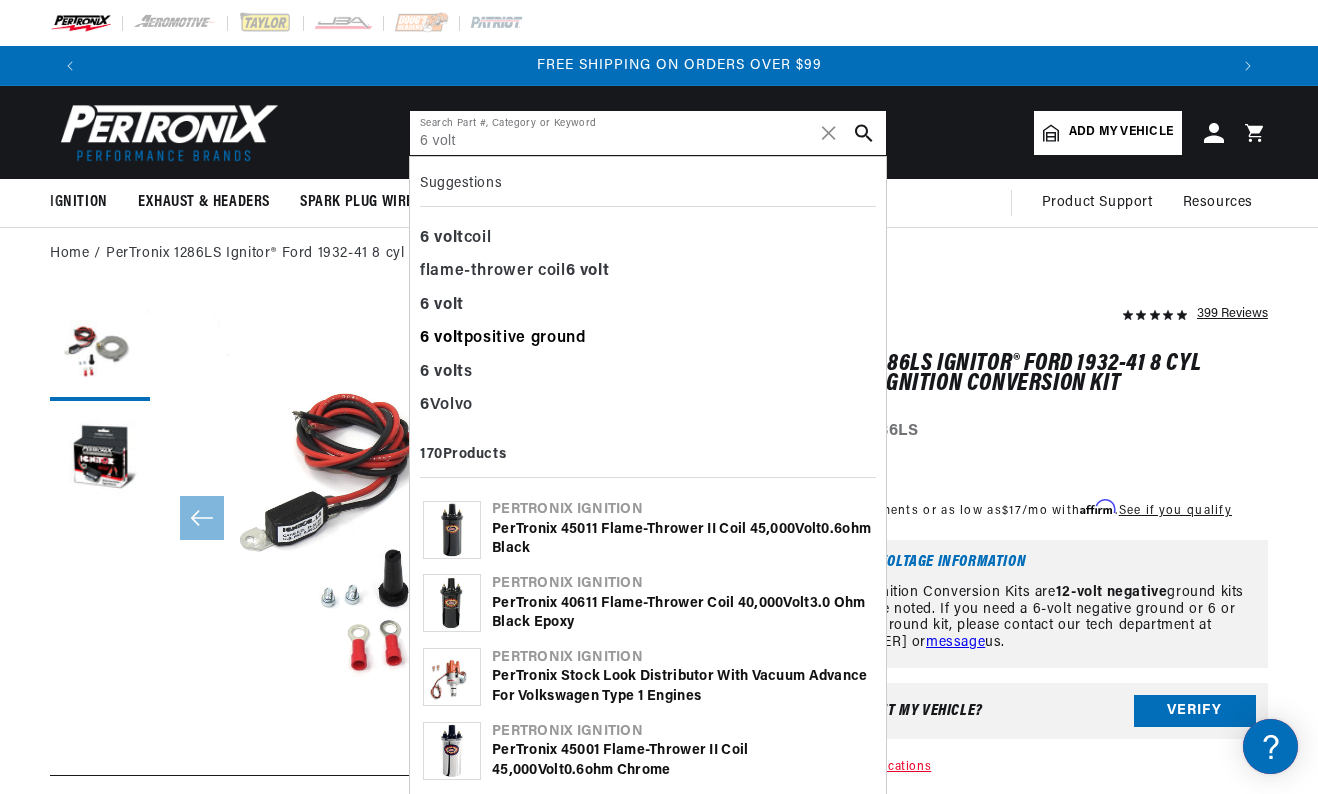 scroll, scrollTop: 0, scrollLeft: 2276, axis: horizontal 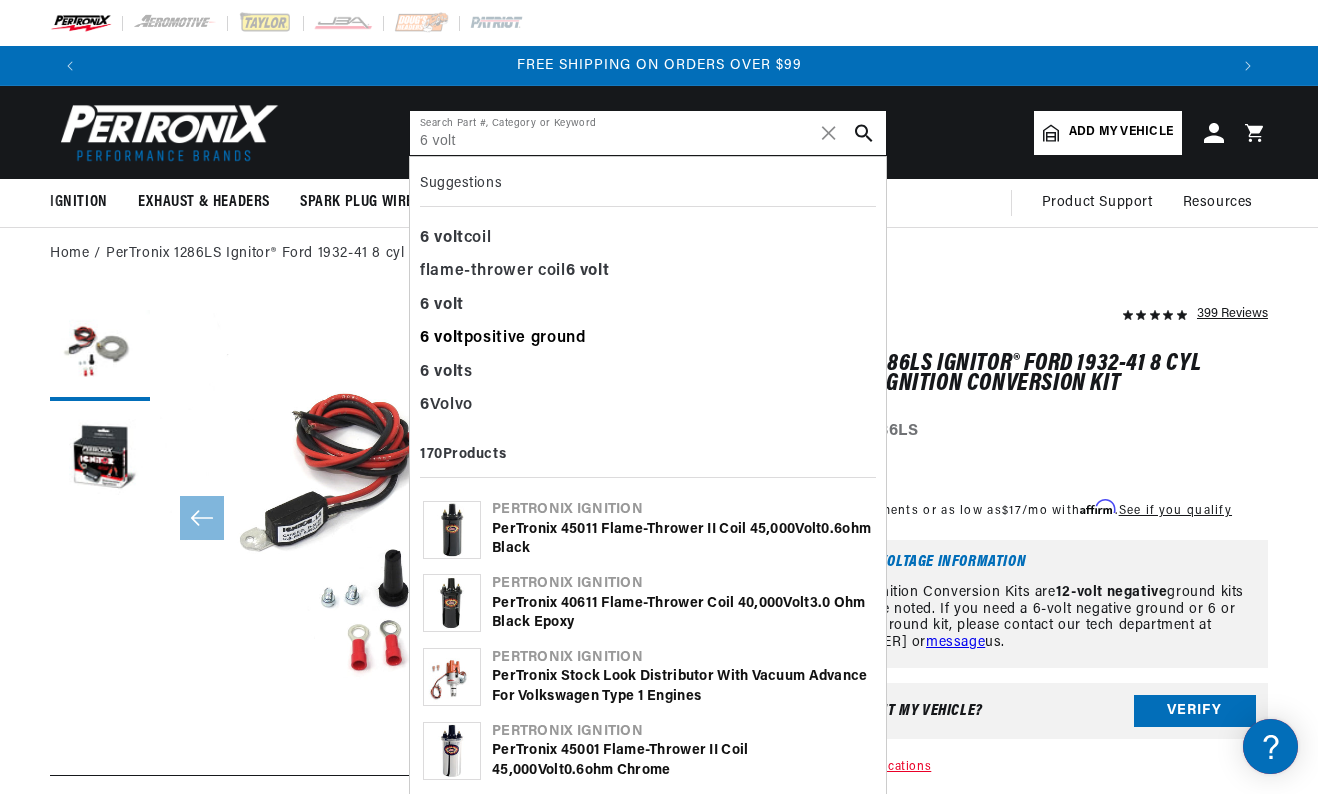 type on "6 volt" 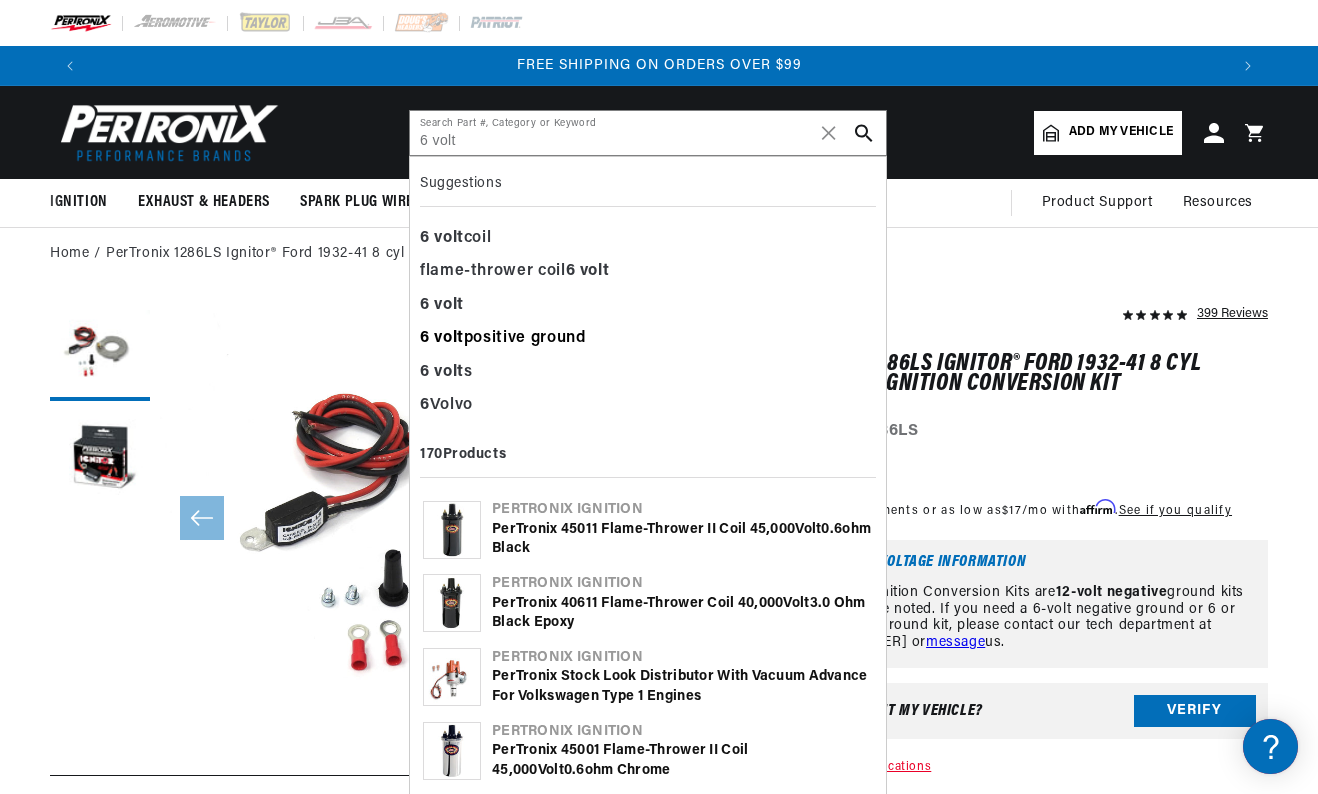 click on "6   volt  positive ground" at bounding box center [648, 339] 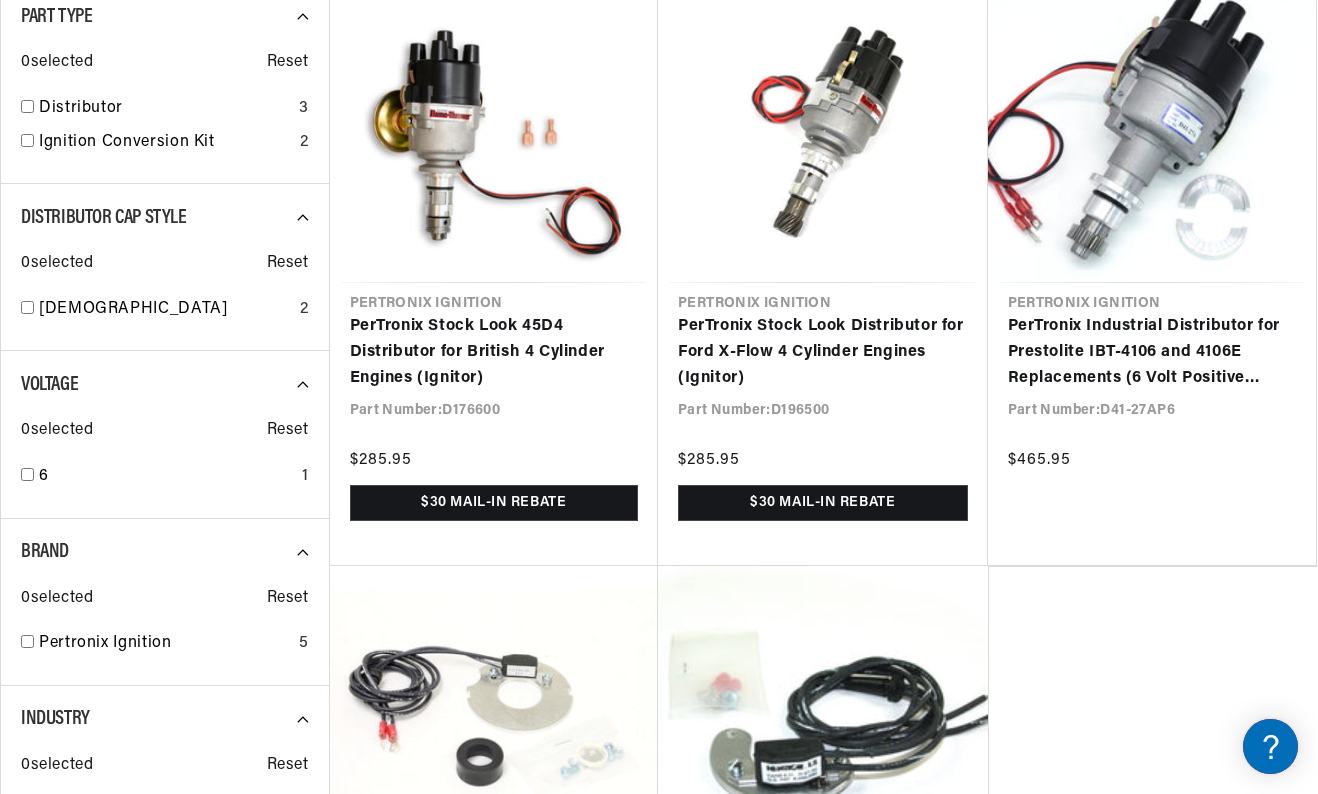 scroll, scrollTop: 439, scrollLeft: 0, axis: vertical 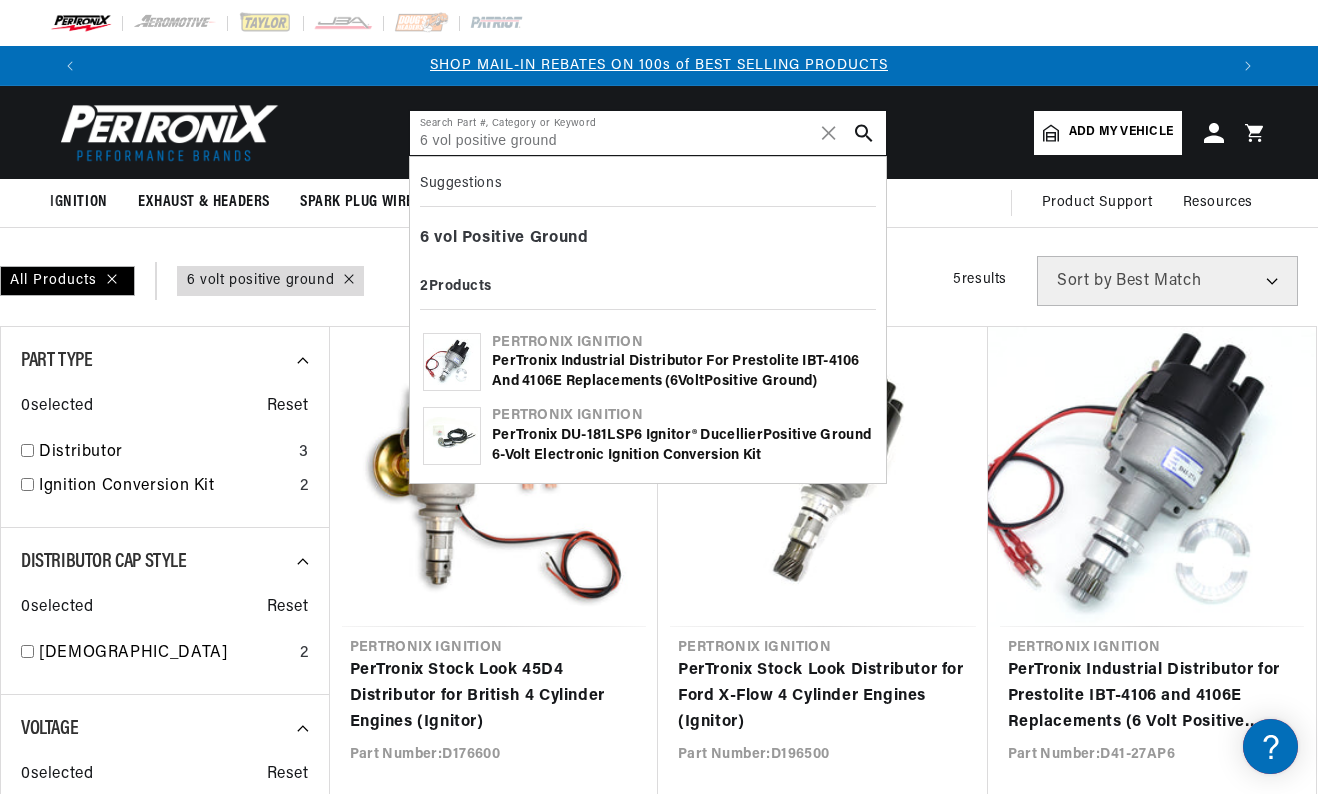 click on "6 vol positive ground" at bounding box center (648, 133) 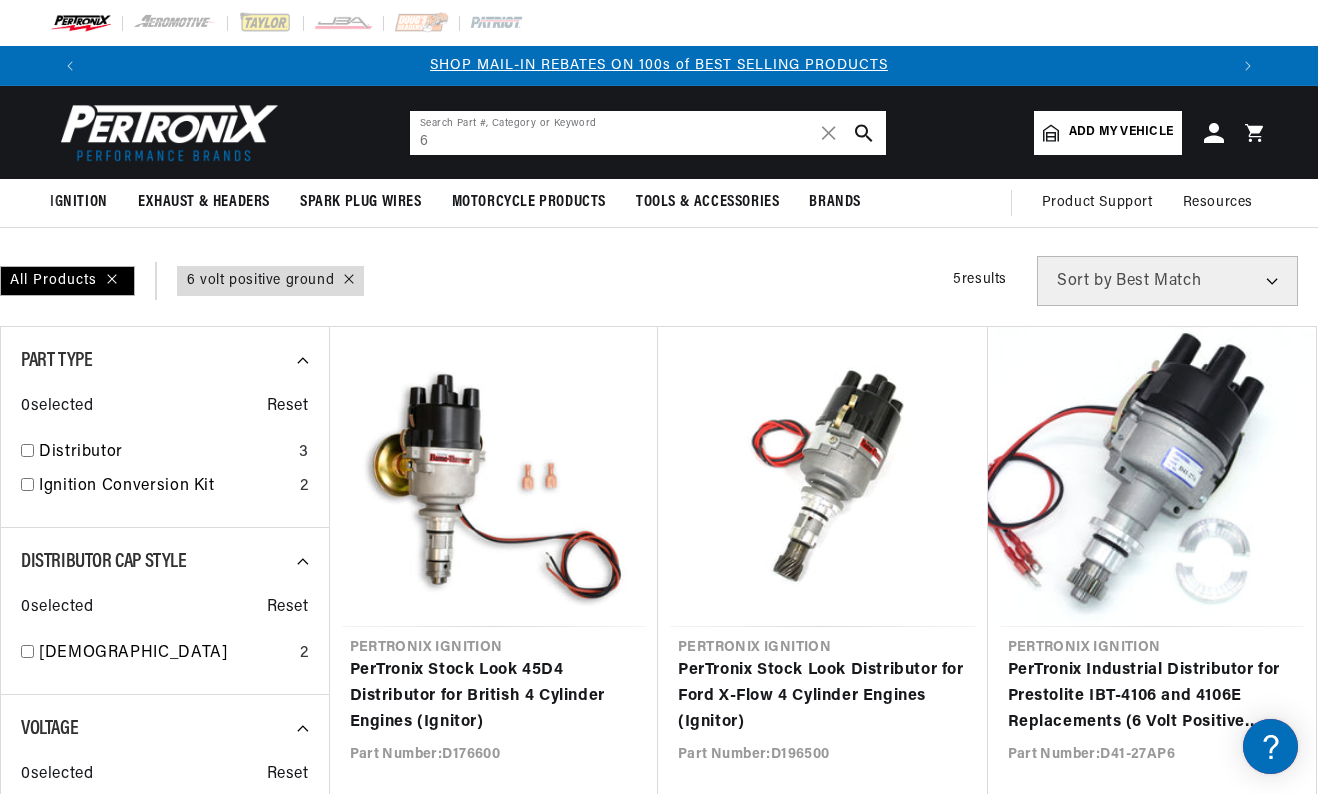 type on "6" 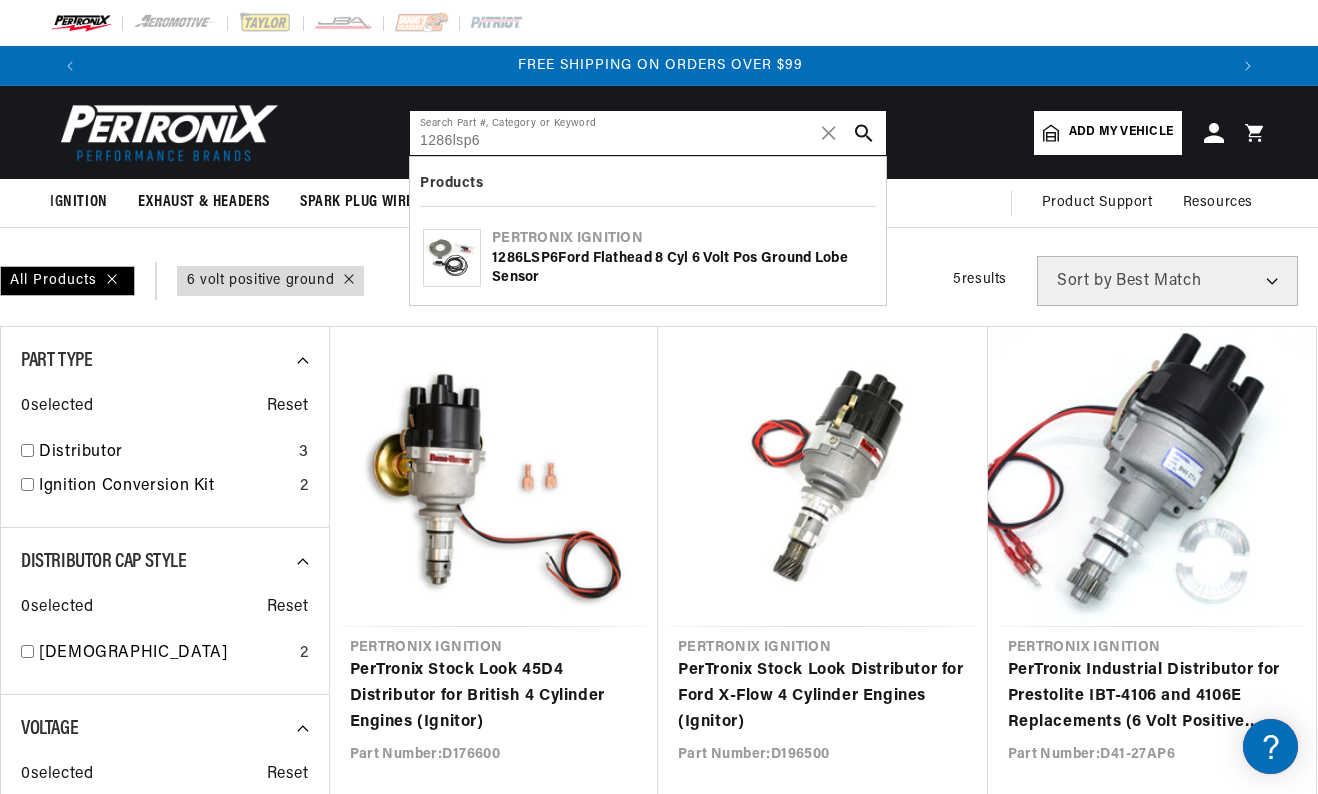 scroll, scrollTop: 0, scrollLeft: 2276, axis: horizontal 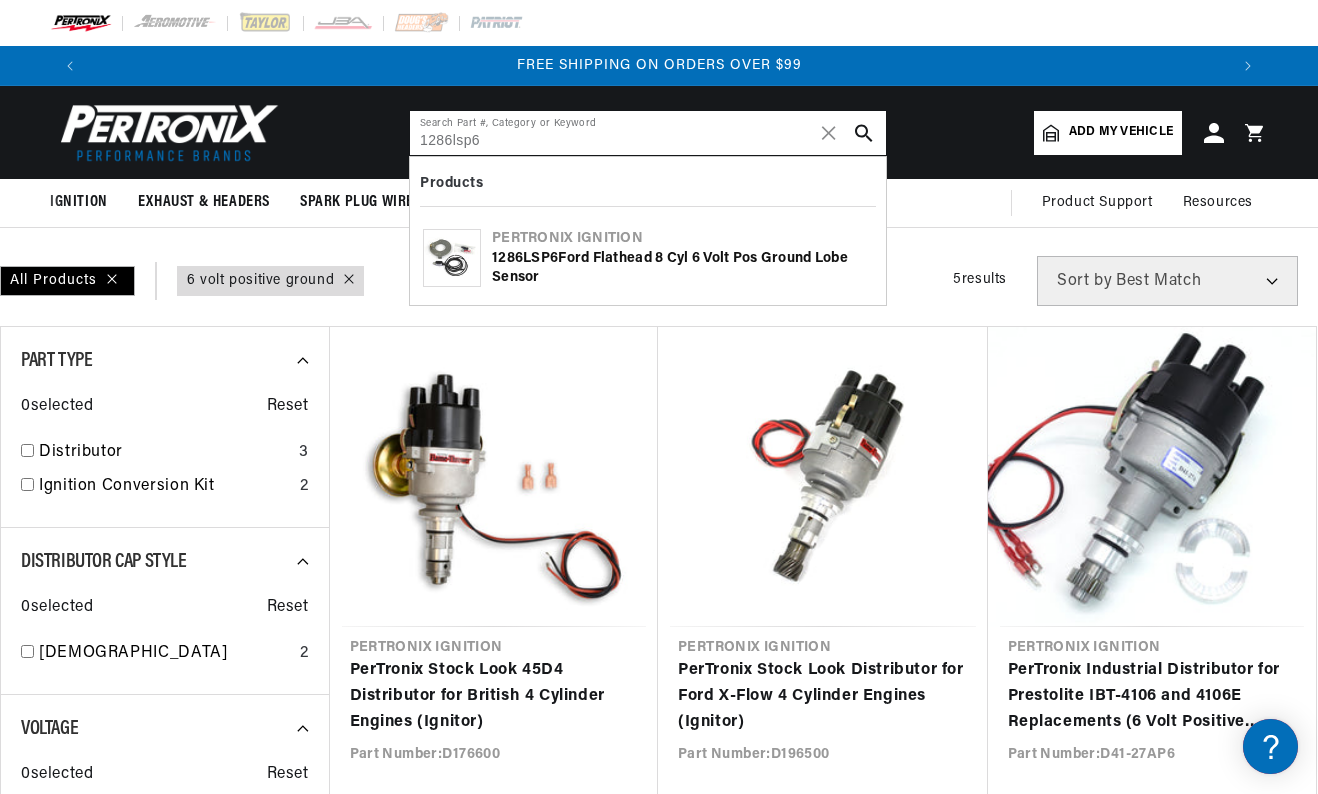 type on "1286lsp6" 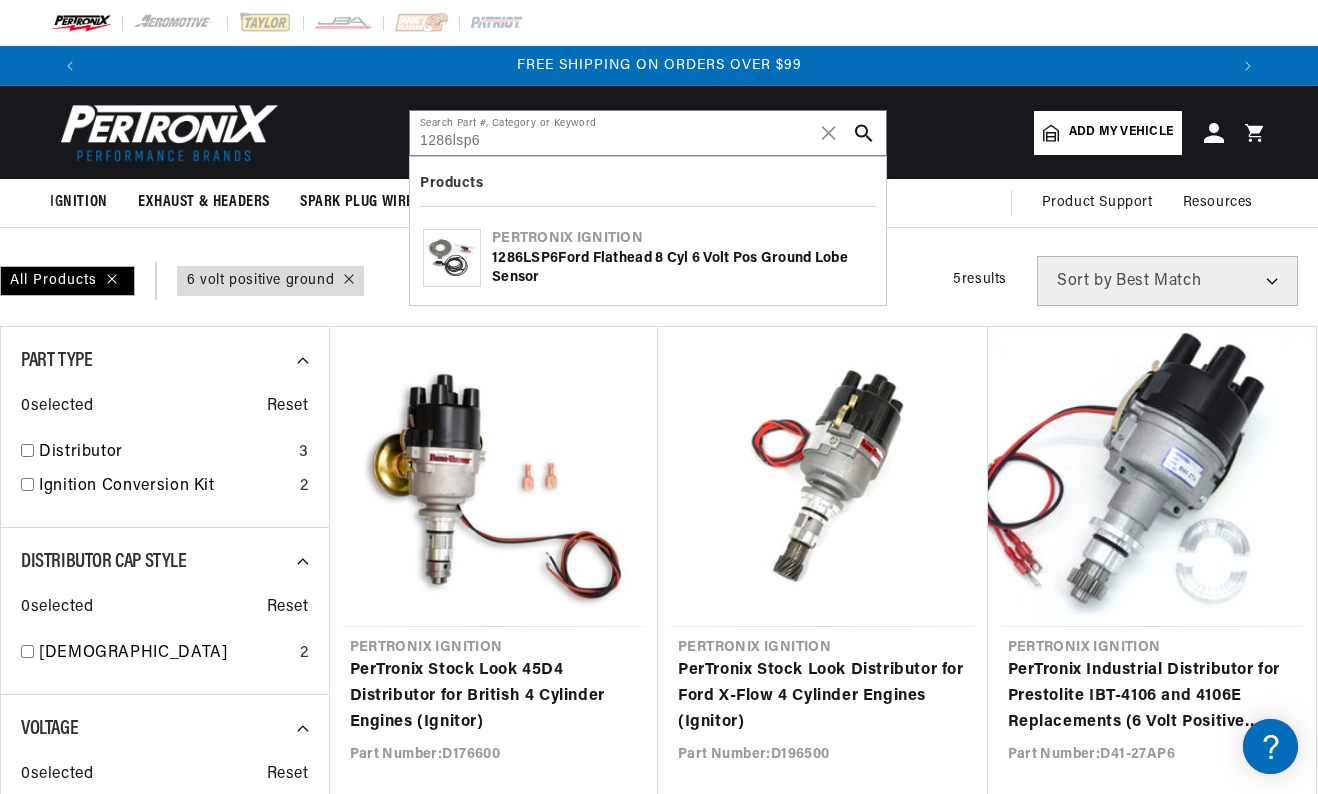 click on "1286LSP6  Ford Flathead 8 cyl 6 Volt Pos Ground Lobe Sensor" at bounding box center (682, 268) 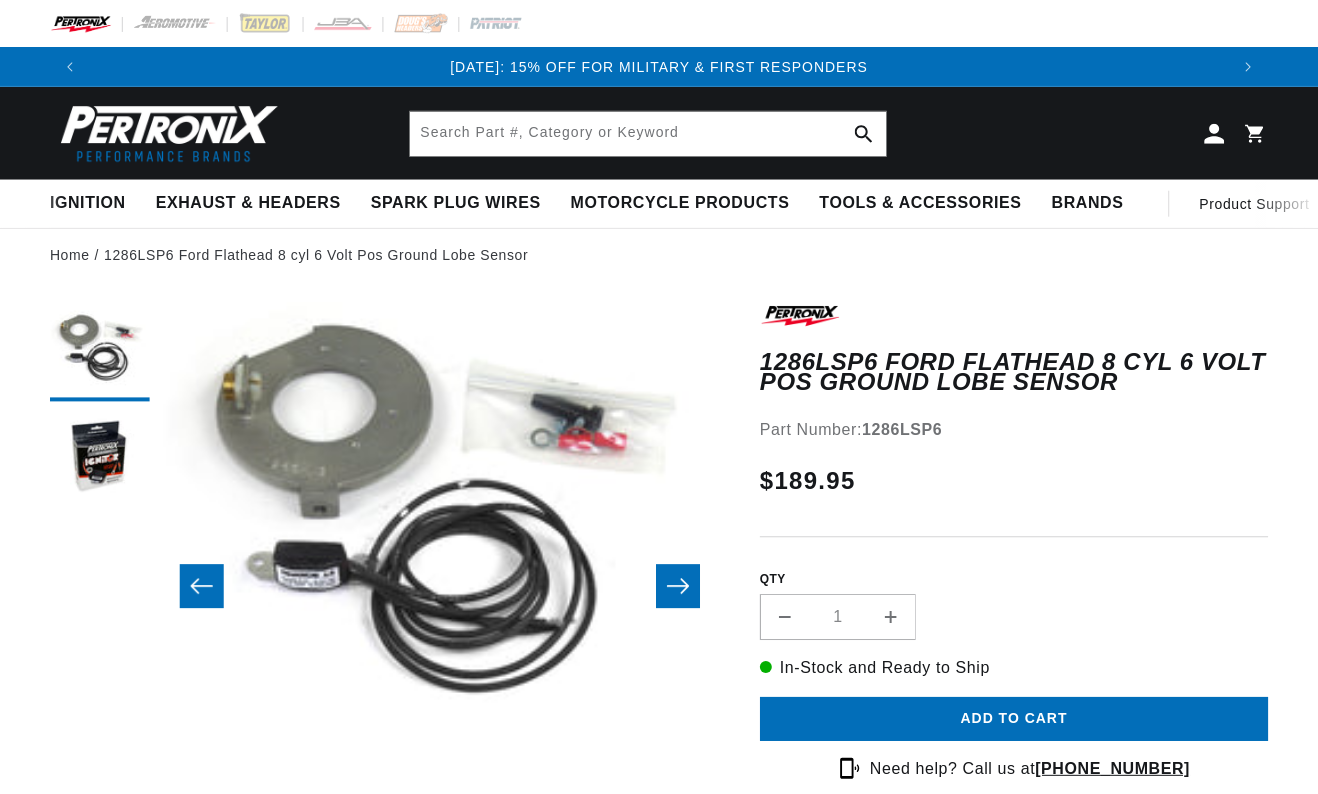 scroll, scrollTop: 0, scrollLeft: 0, axis: both 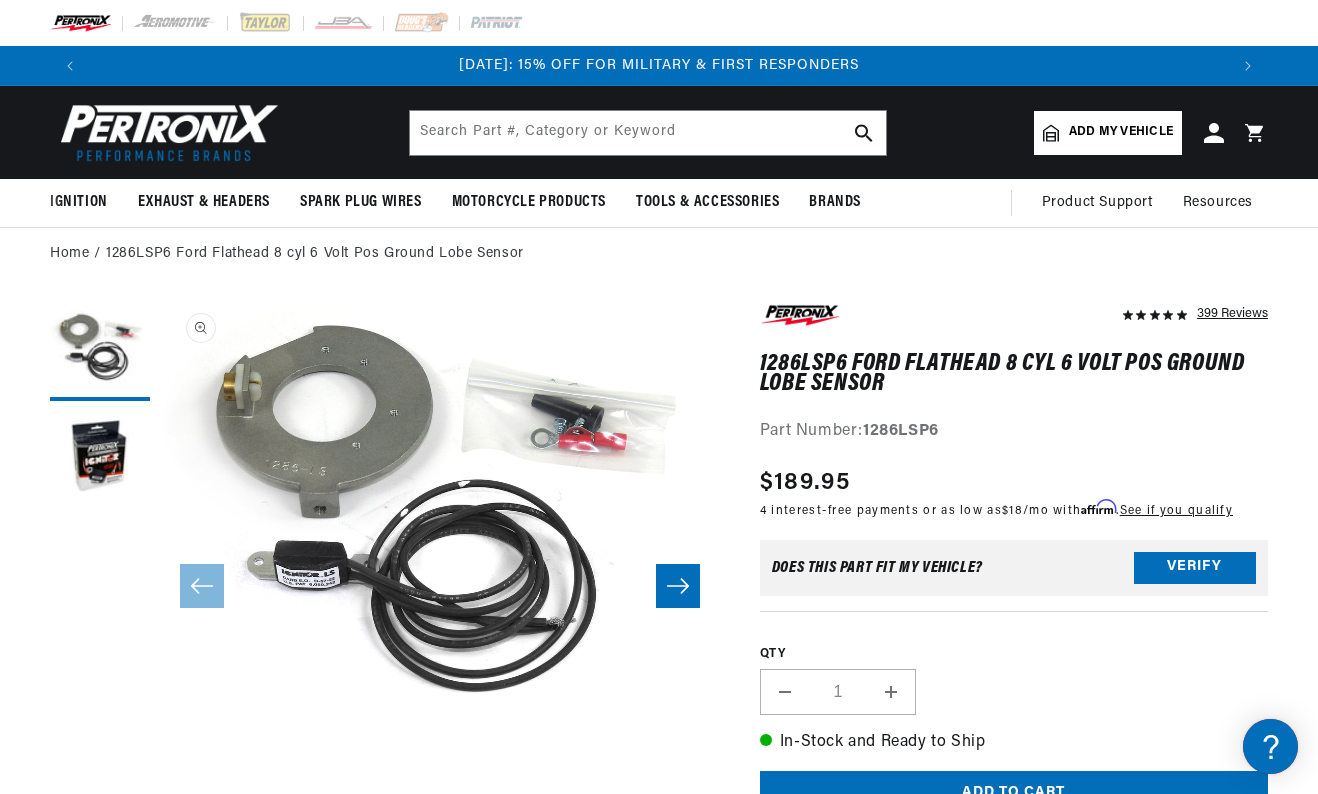 click on "Open media 1 in modal" at bounding box center (160, 721) 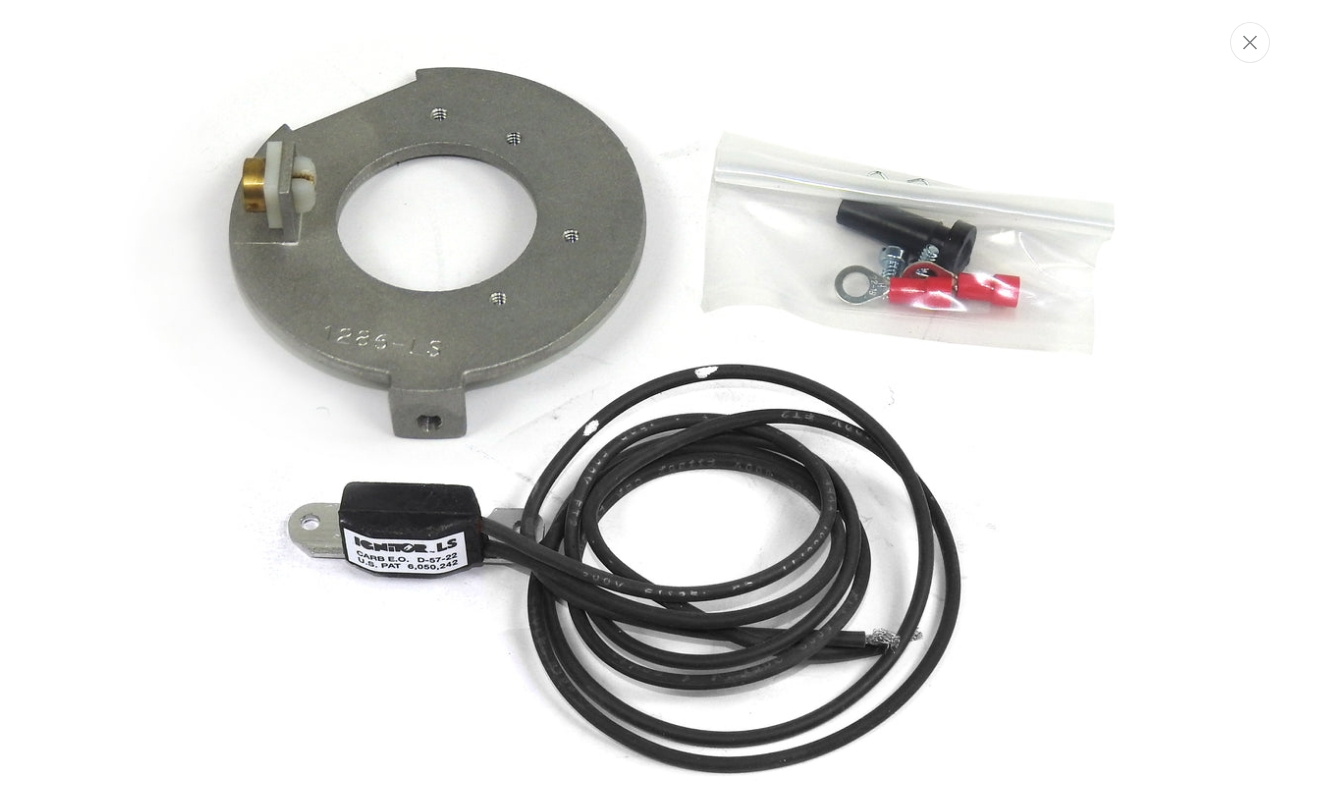 scroll, scrollTop: 28, scrollLeft: 0, axis: vertical 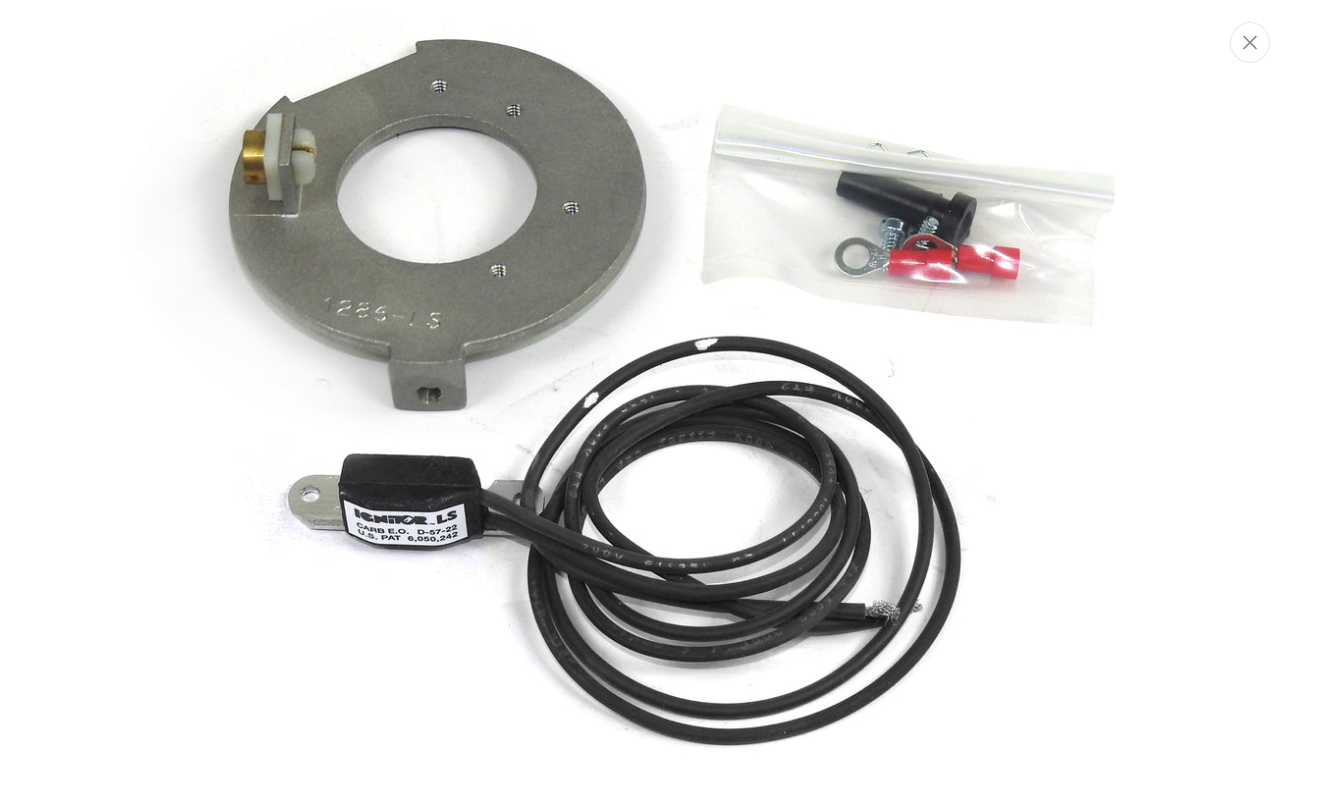 click at bounding box center [660, 397] 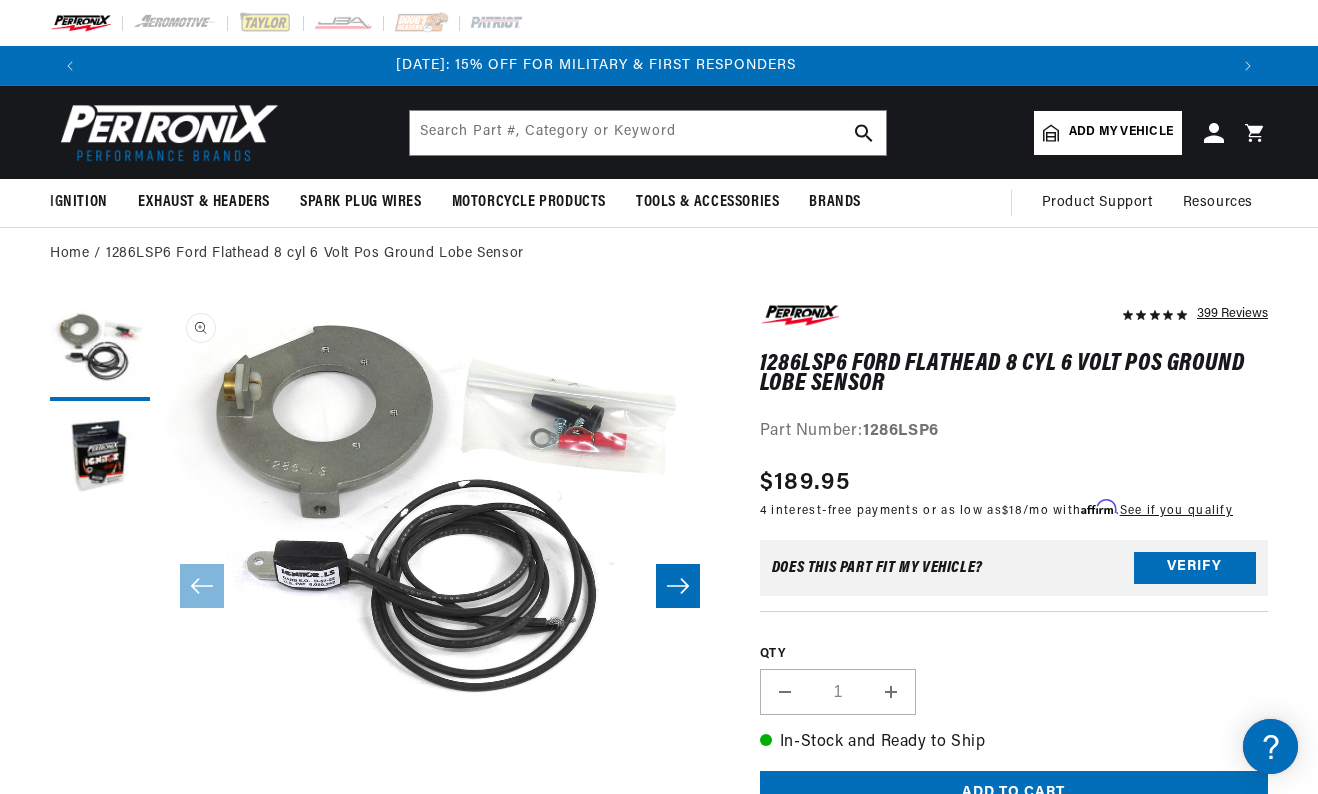 scroll, scrollTop: 0, scrollLeft: 0, axis: both 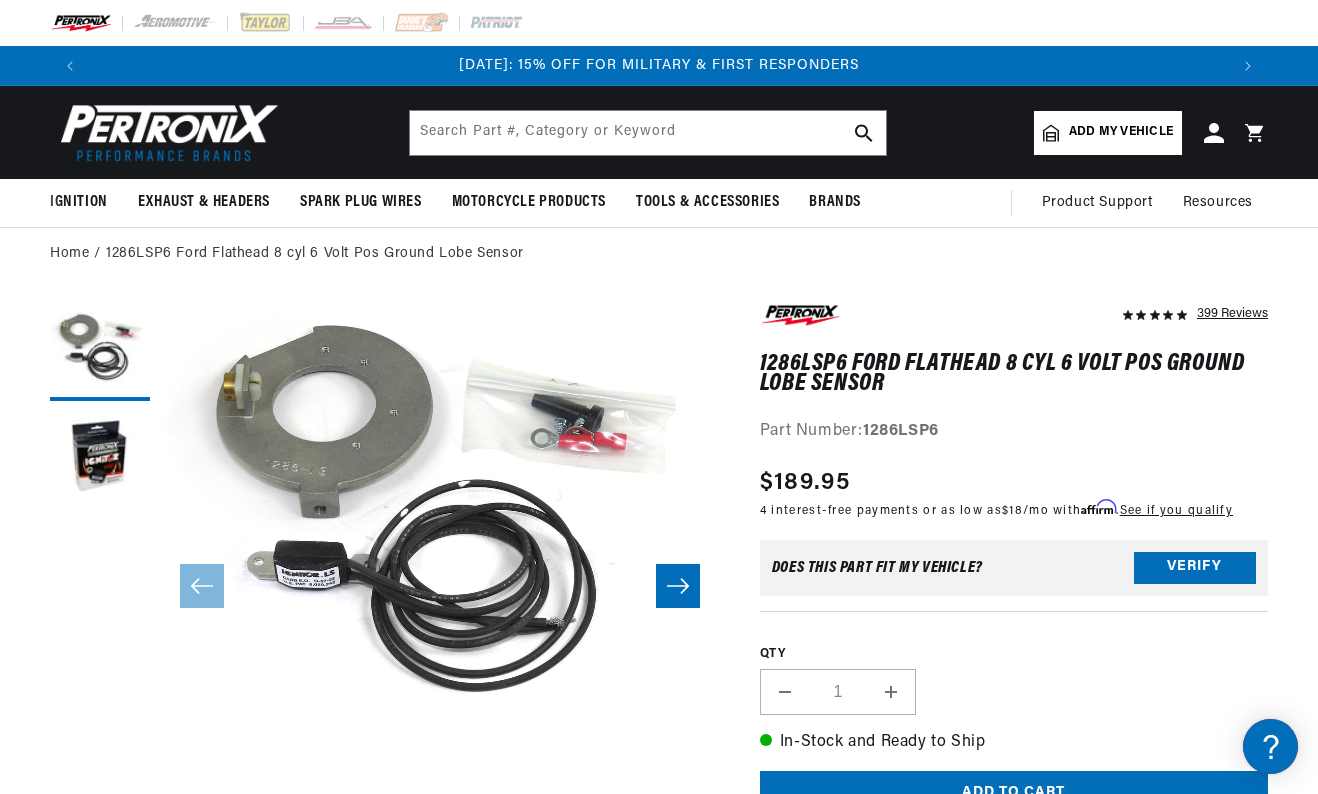 click 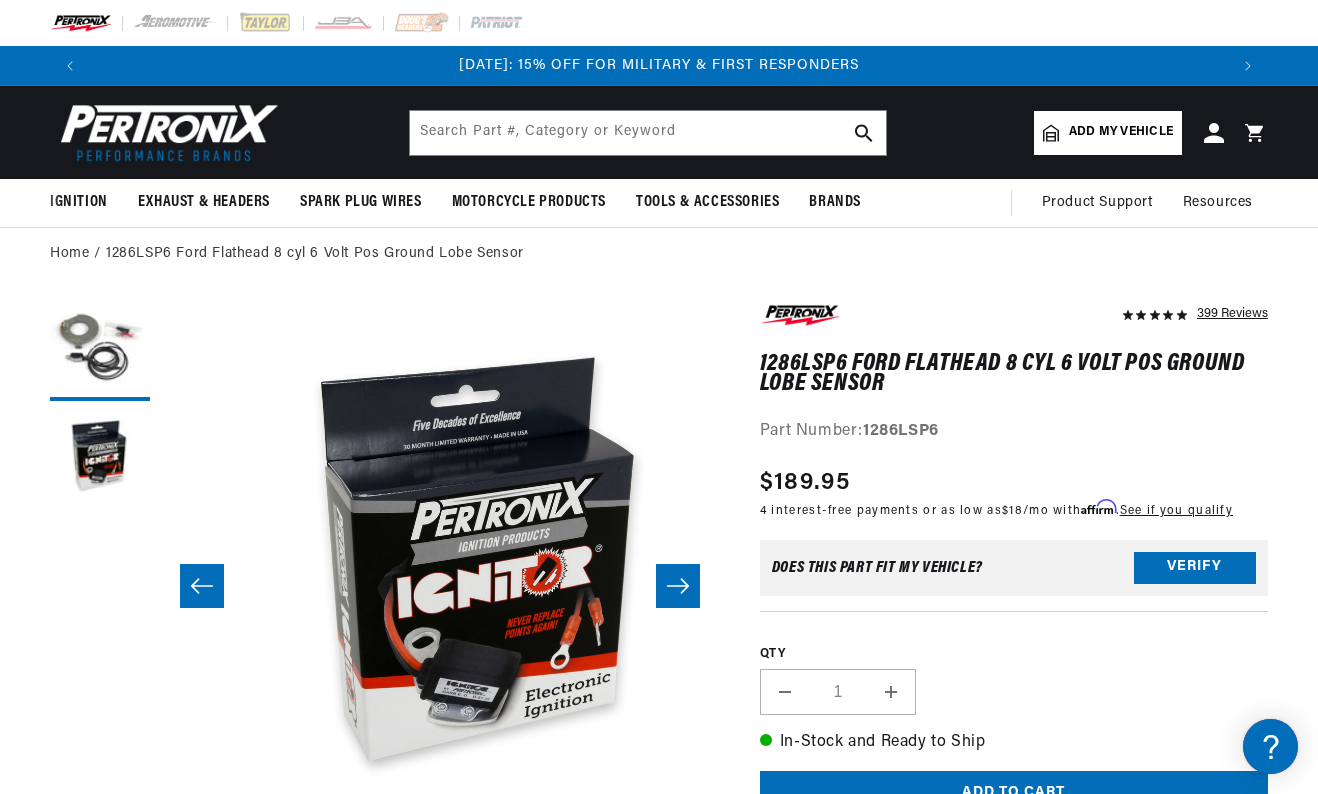 scroll, scrollTop: 0, scrollLeft: 560, axis: horizontal 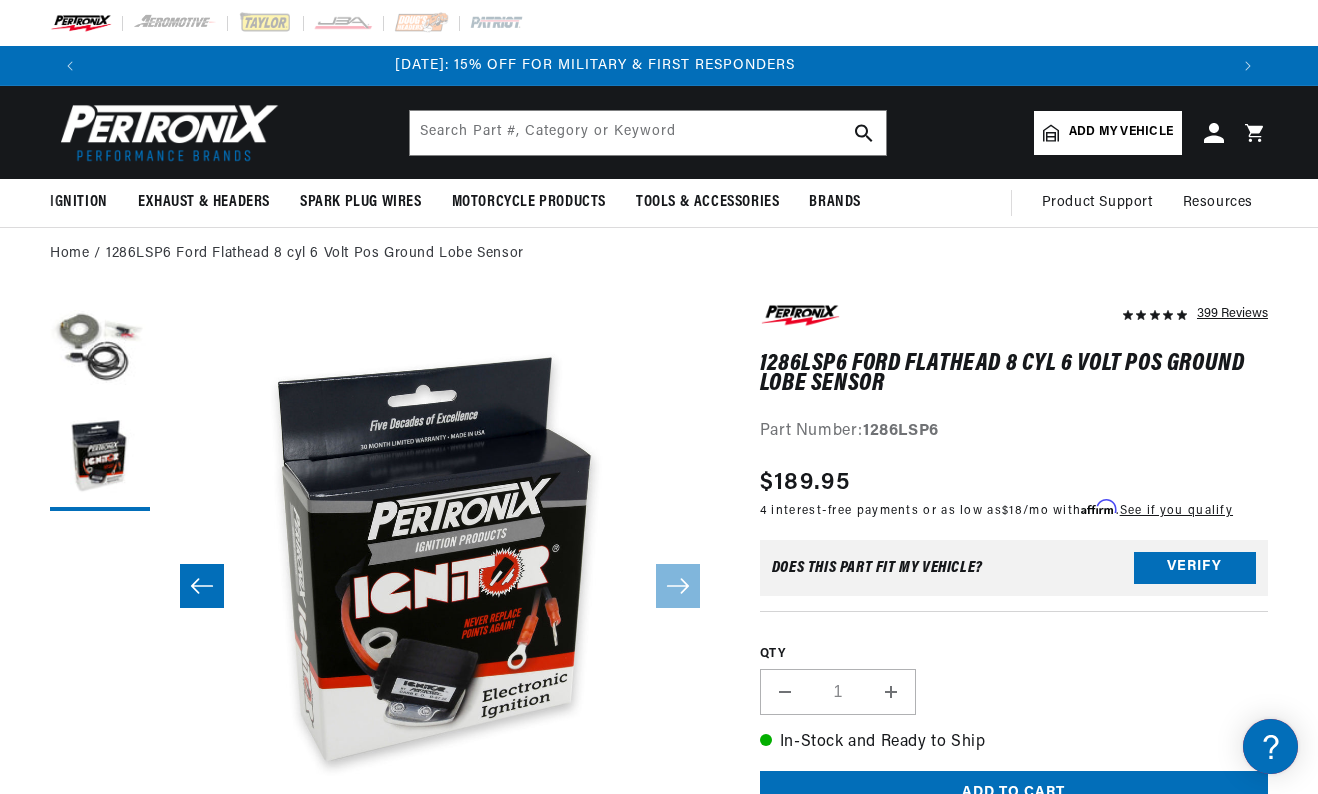 click 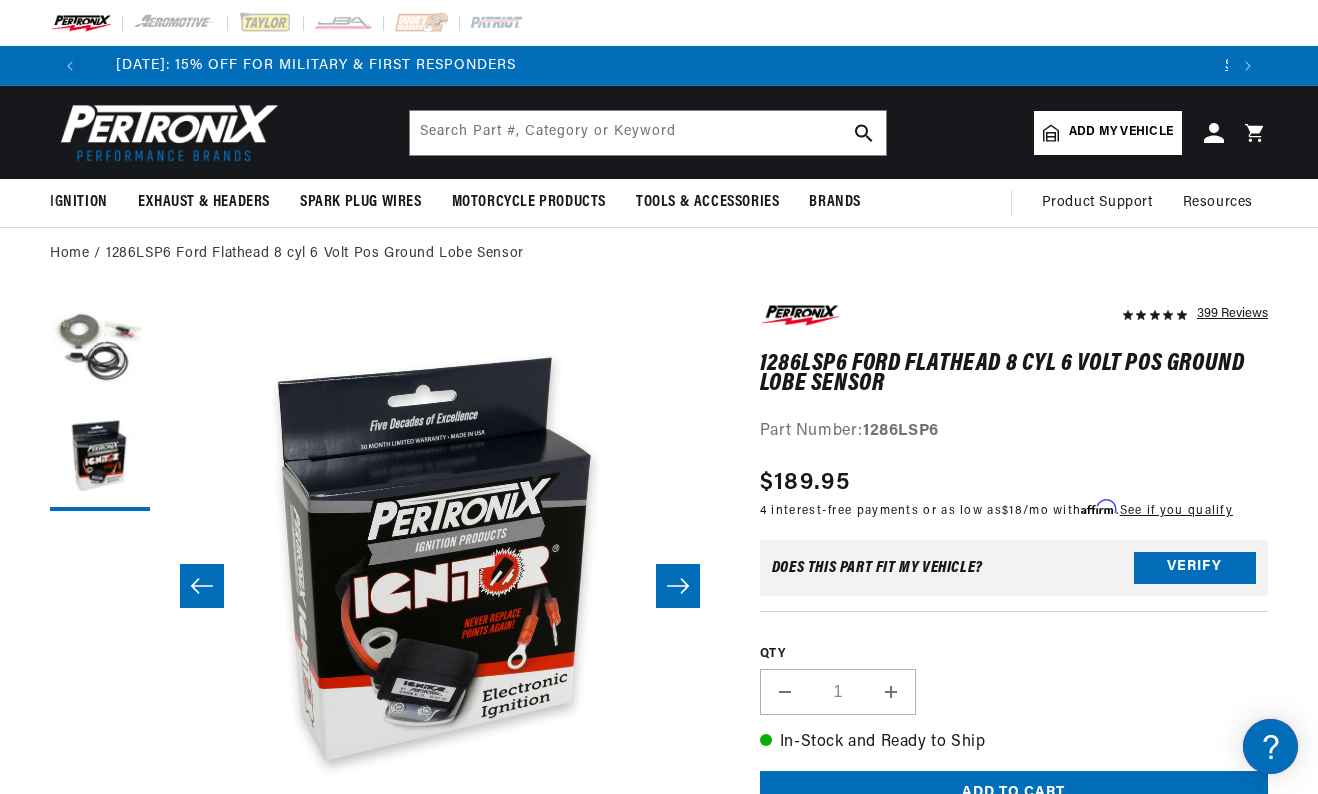scroll, scrollTop: 0, scrollLeft: 510, axis: horizontal 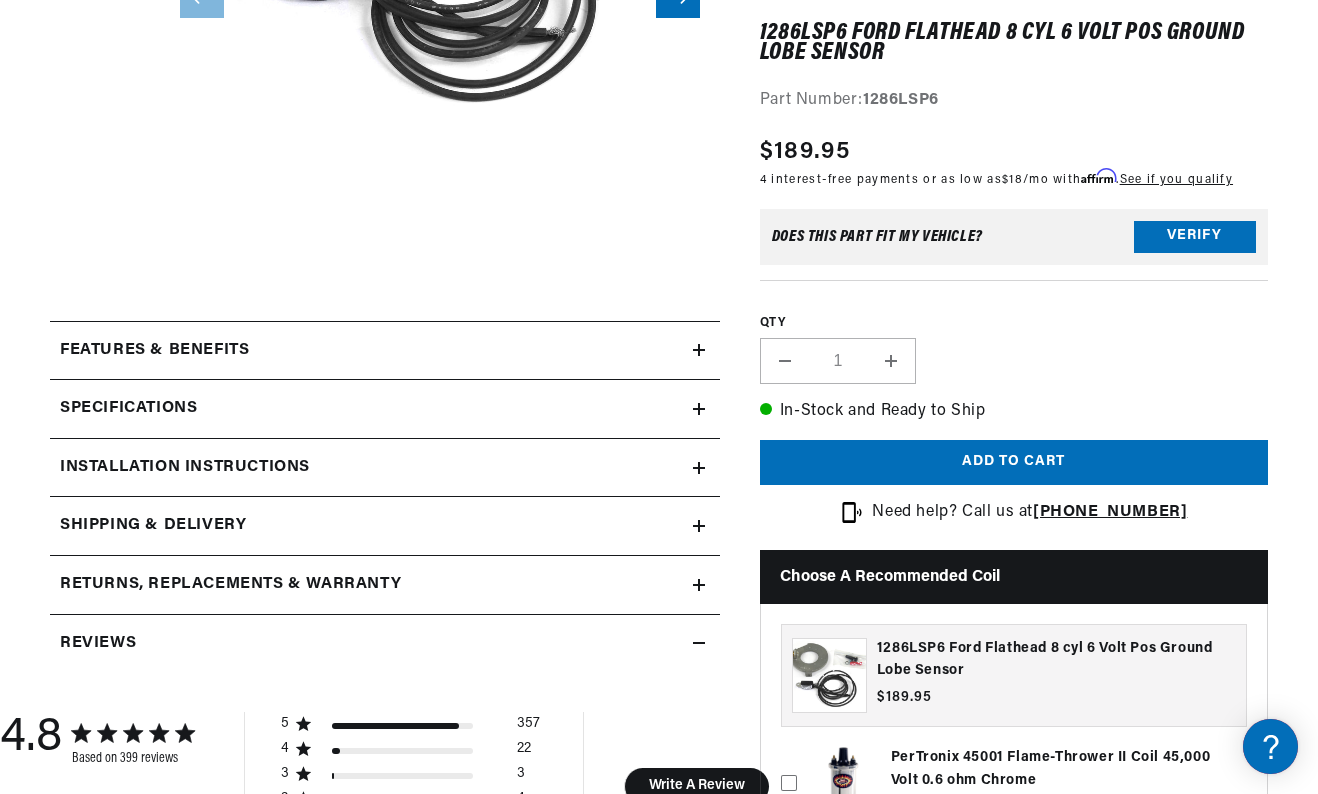 click 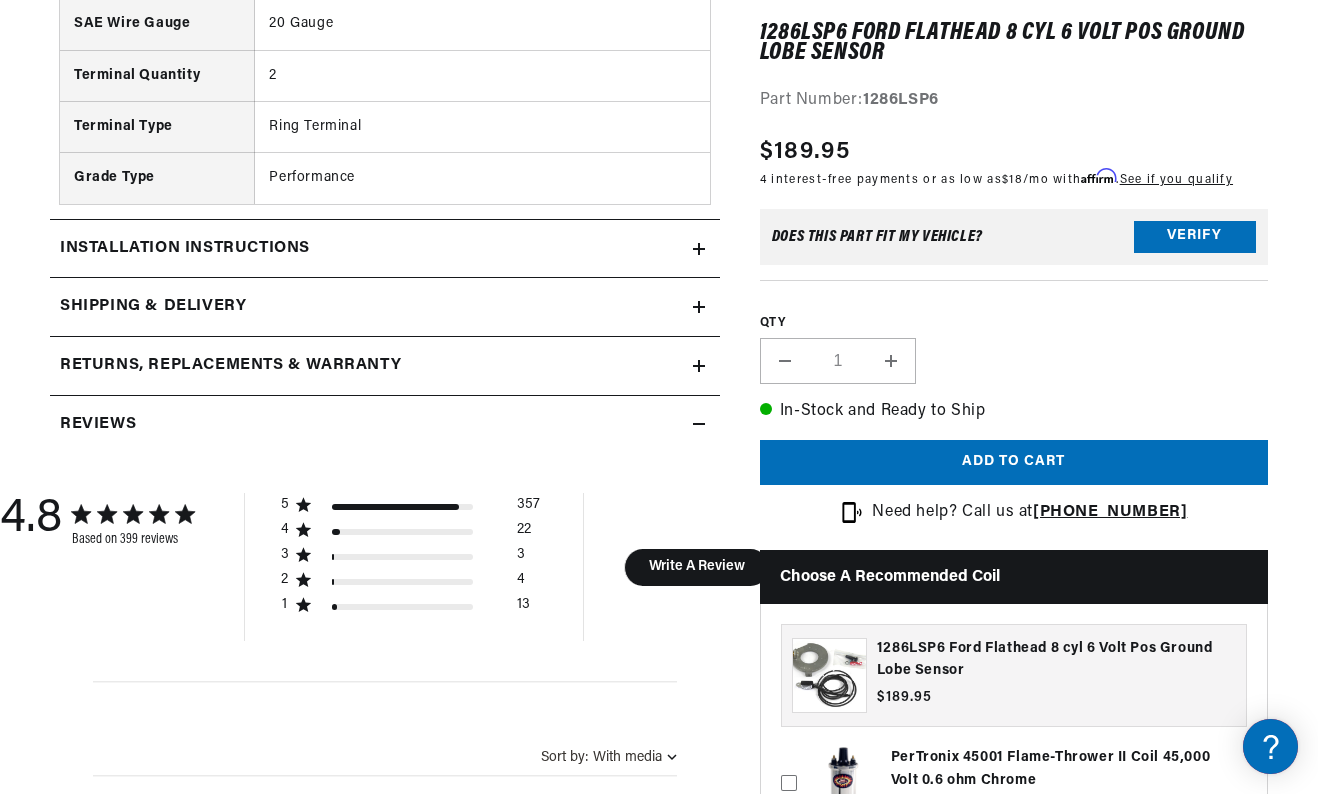 click 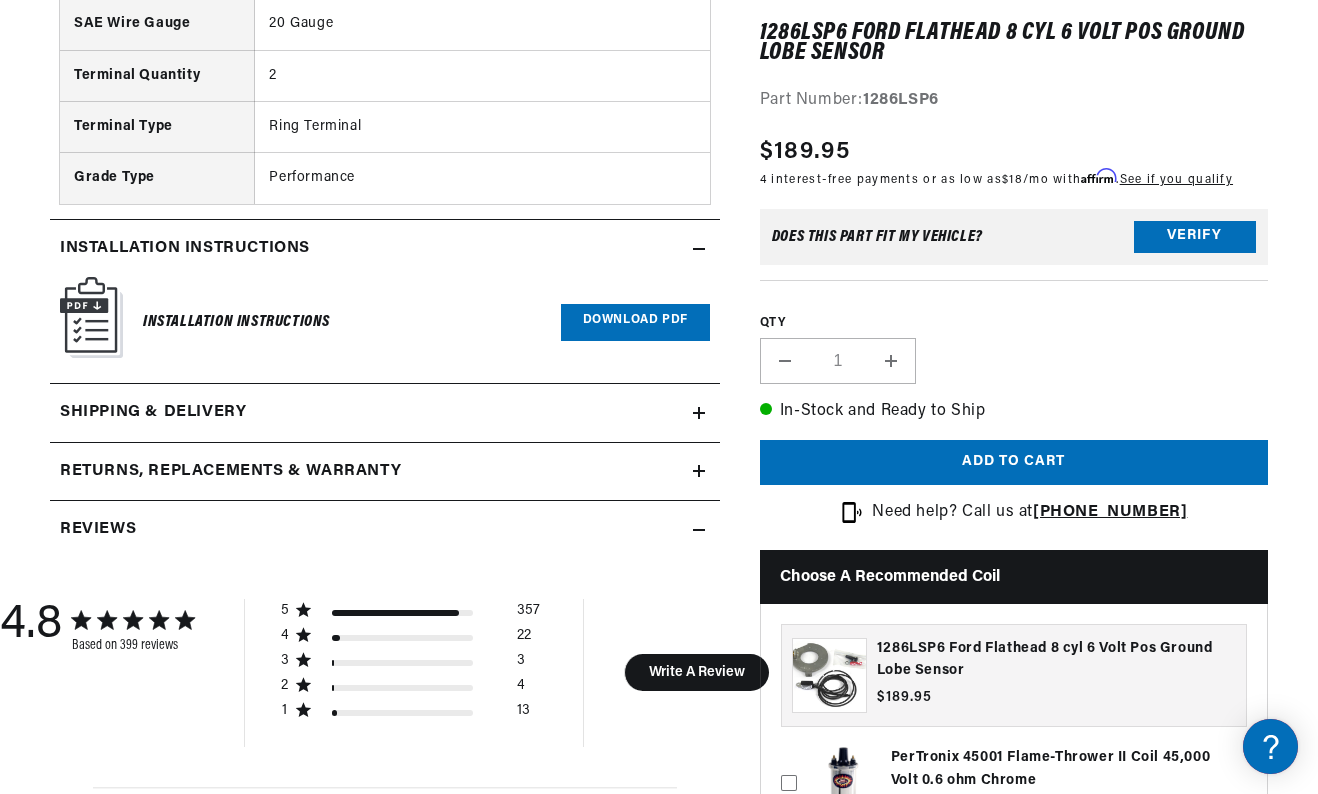 click at bounding box center [91, 317] 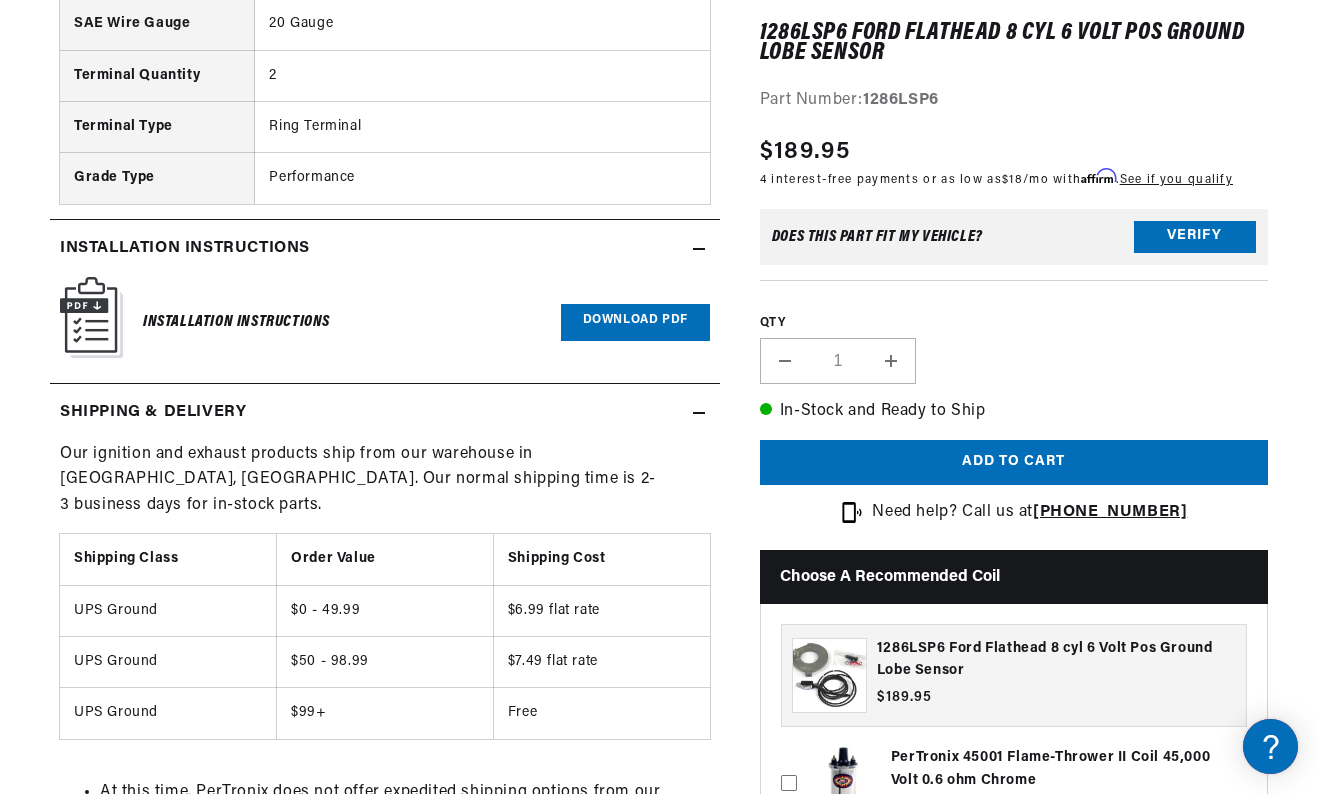 scroll, scrollTop: 0, scrollLeft: 1138, axis: horizontal 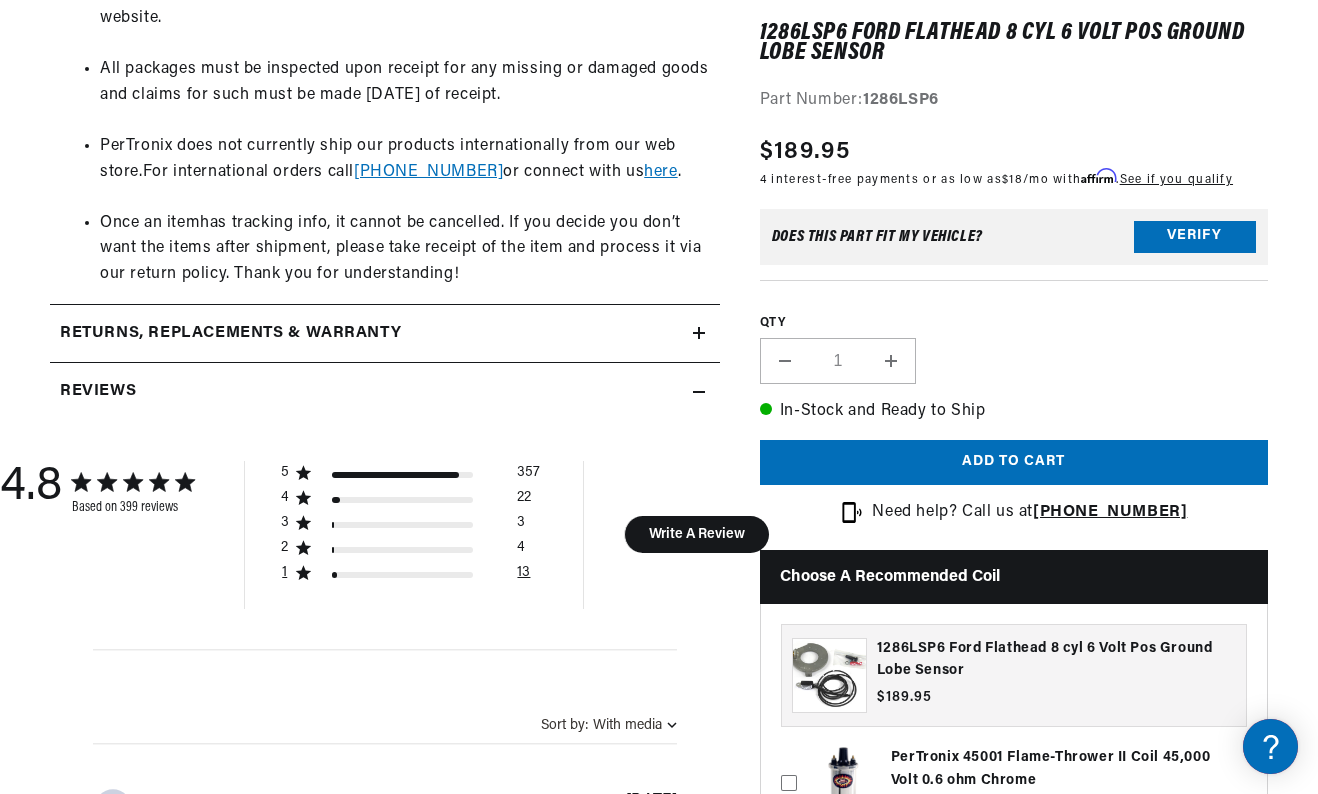 click on "1 13" 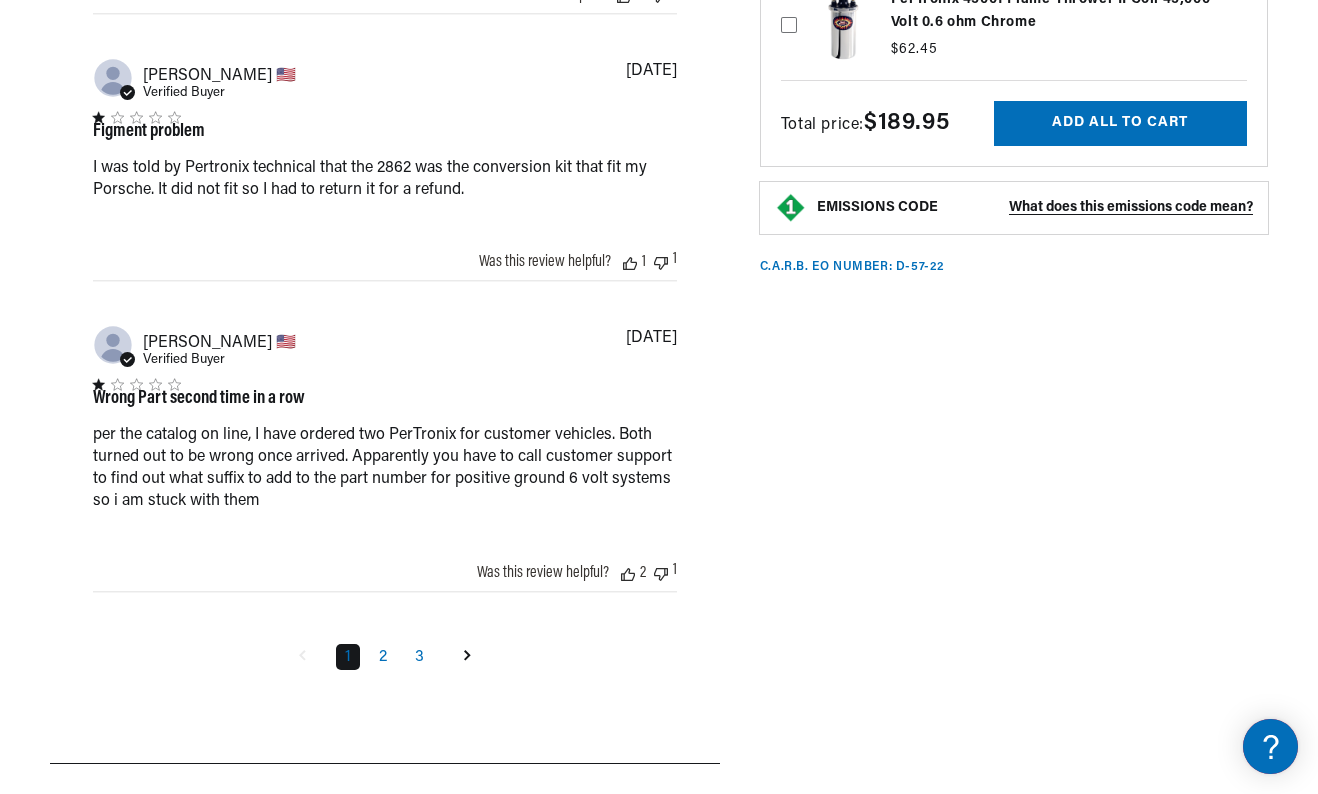 scroll, scrollTop: 0, scrollLeft: 2276, axis: horizontal 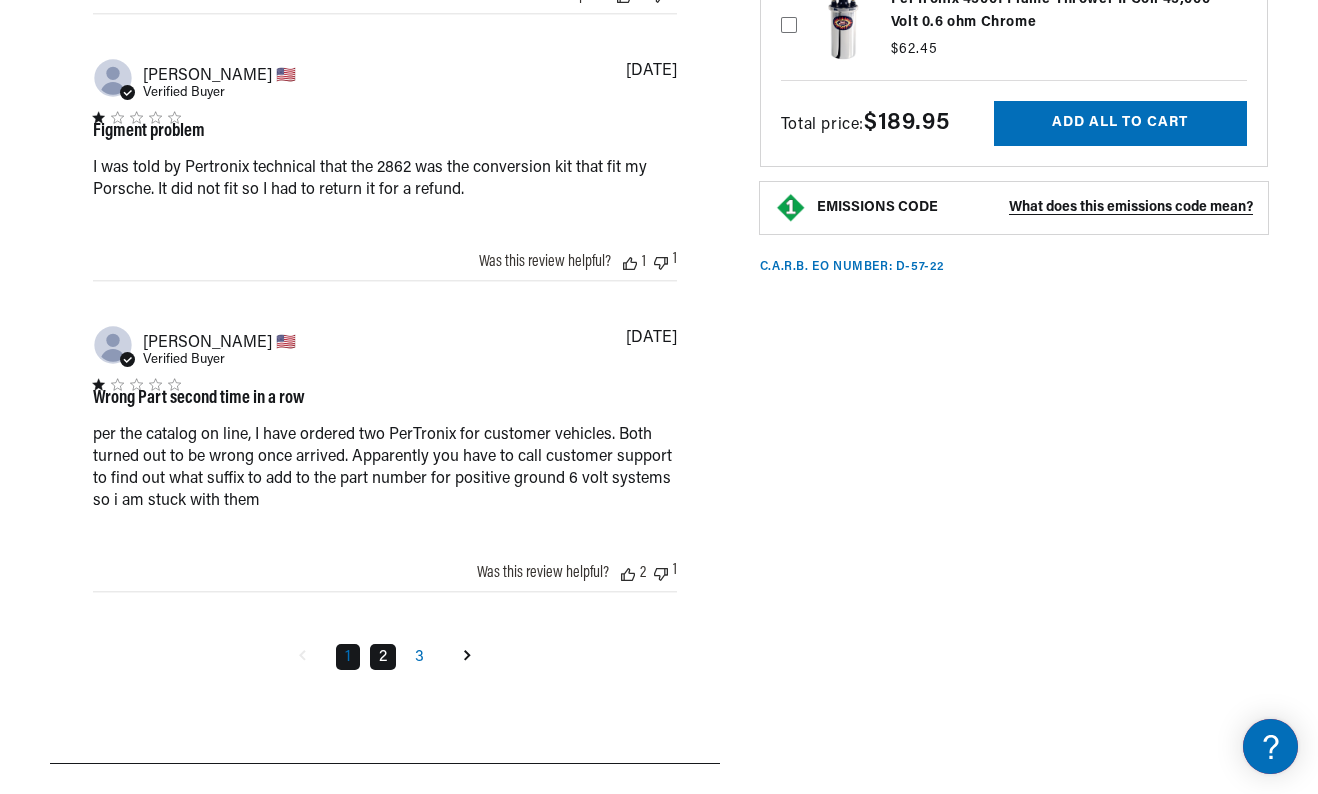 click on "2" at bounding box center (383, 657) 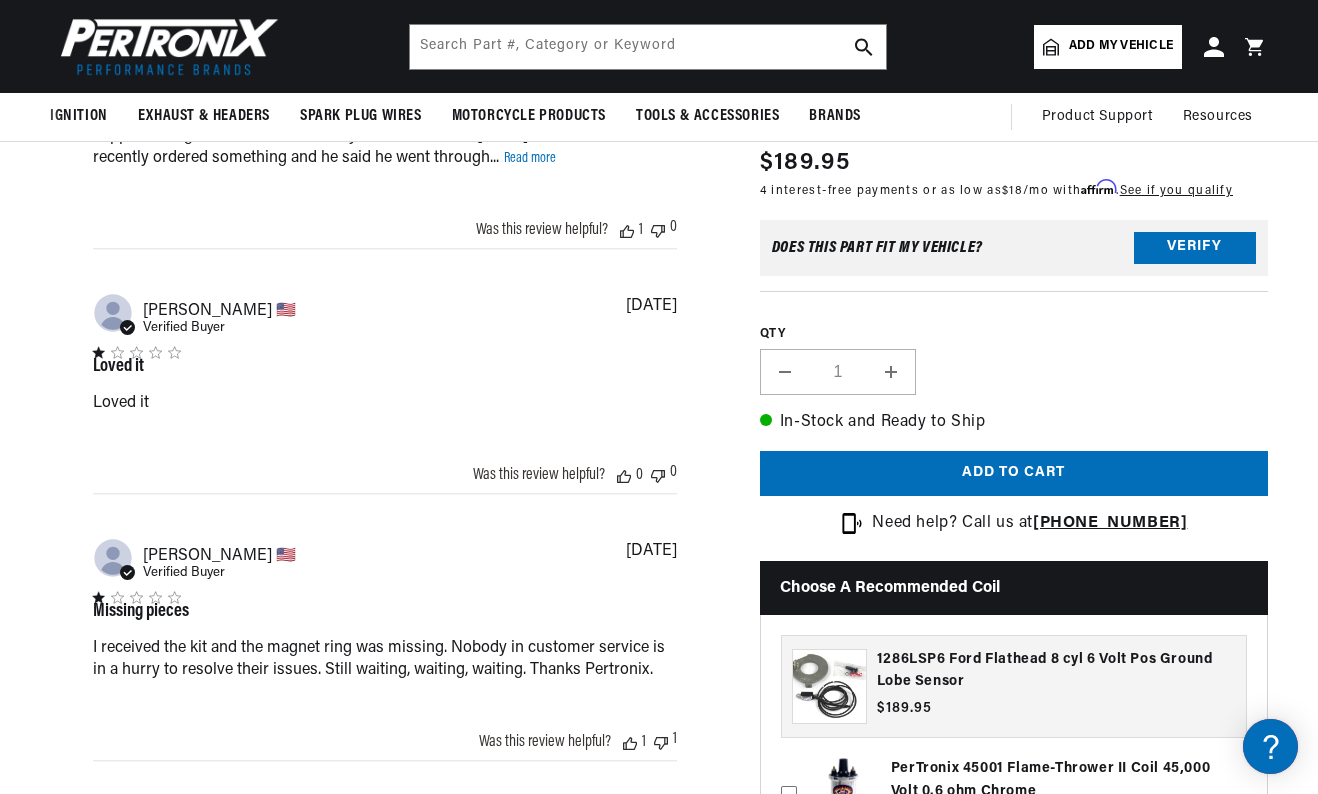 scroll, scrollTop: 3158, scrollLeft: 0, axis: vertical 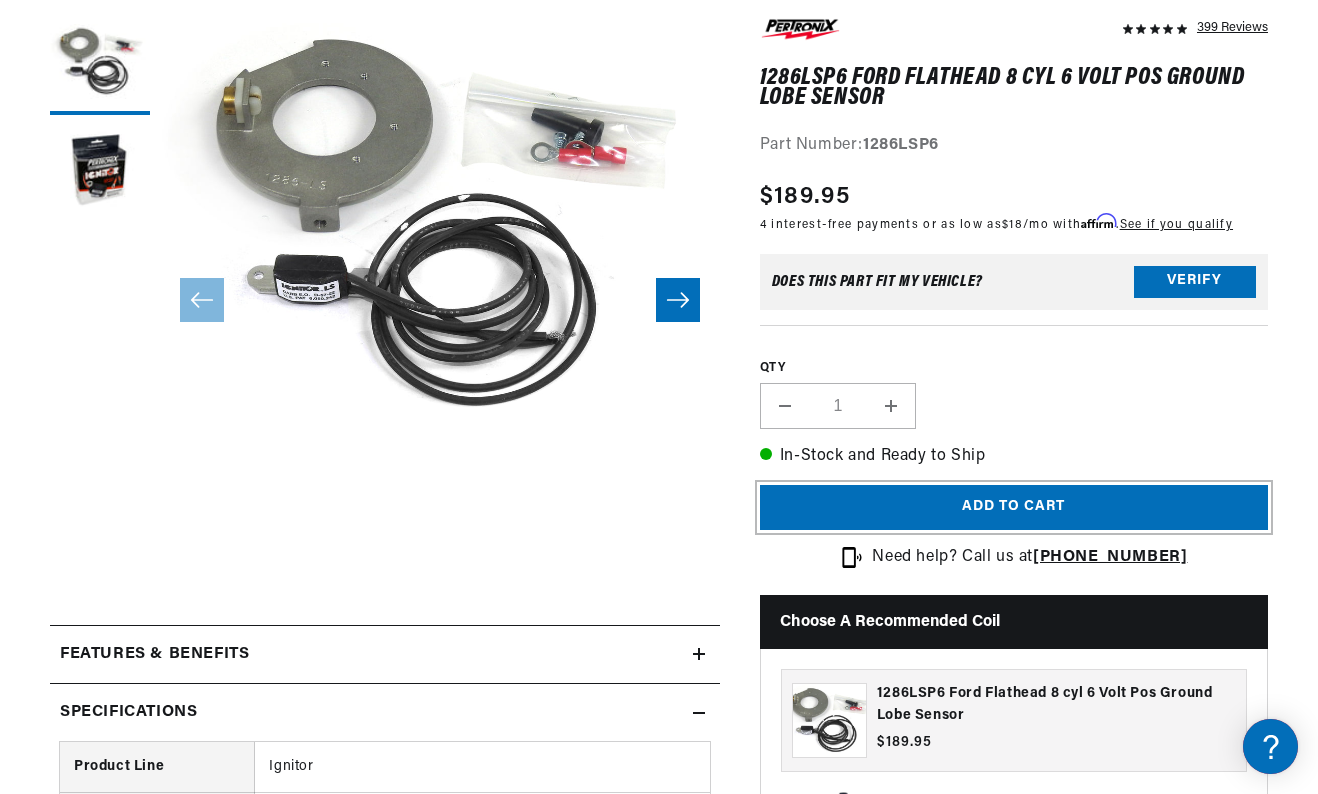 click on "Add to cart" at bounding box center [1014, 507] 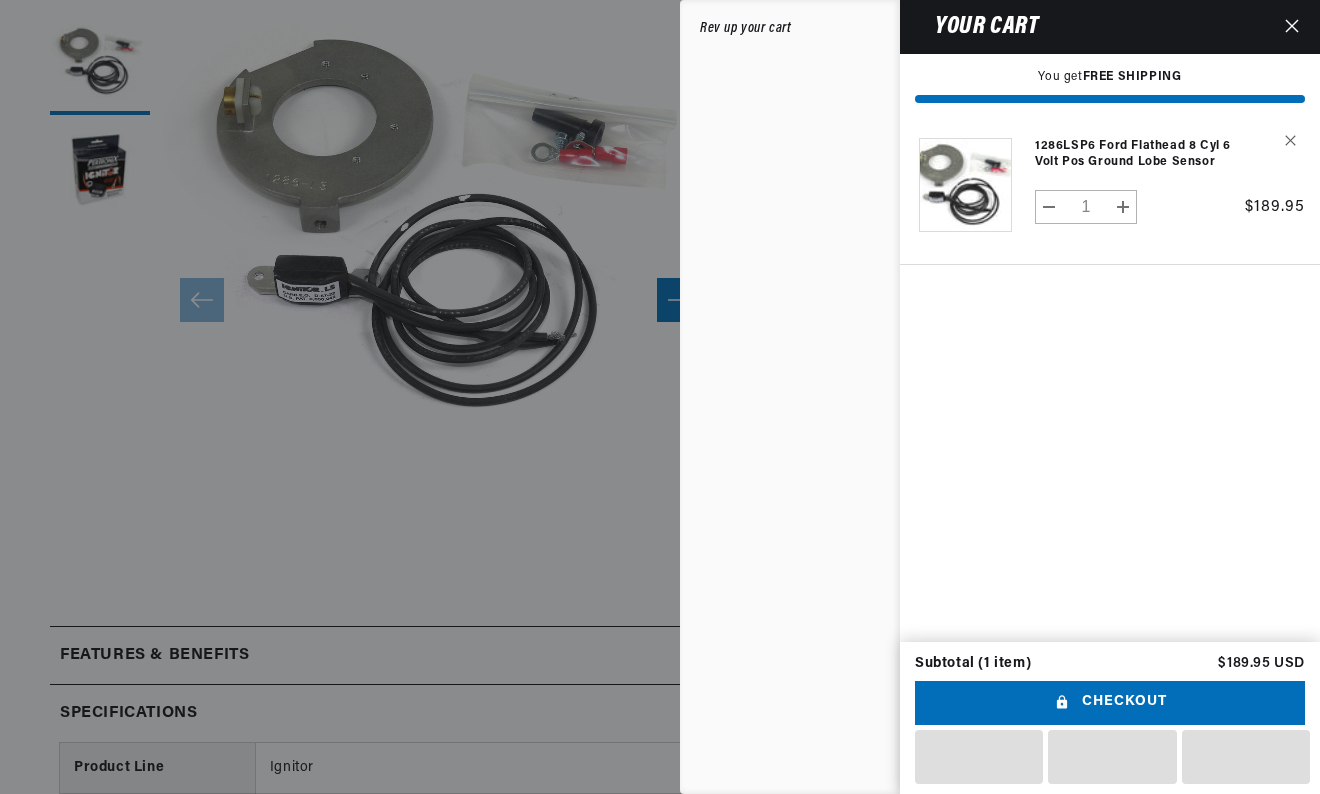 scroll, scrollTop: 0, scrollLeft: 1140, axis: horizontal 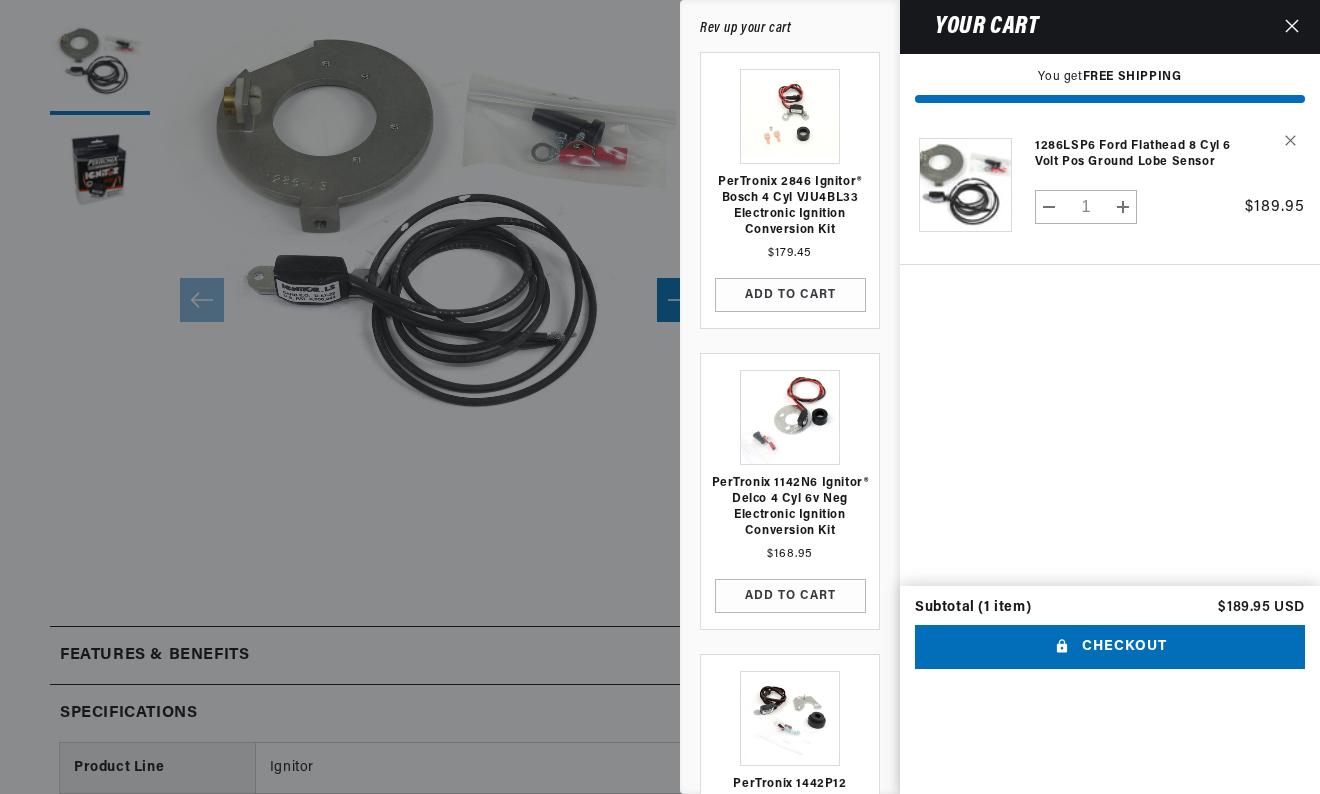 click 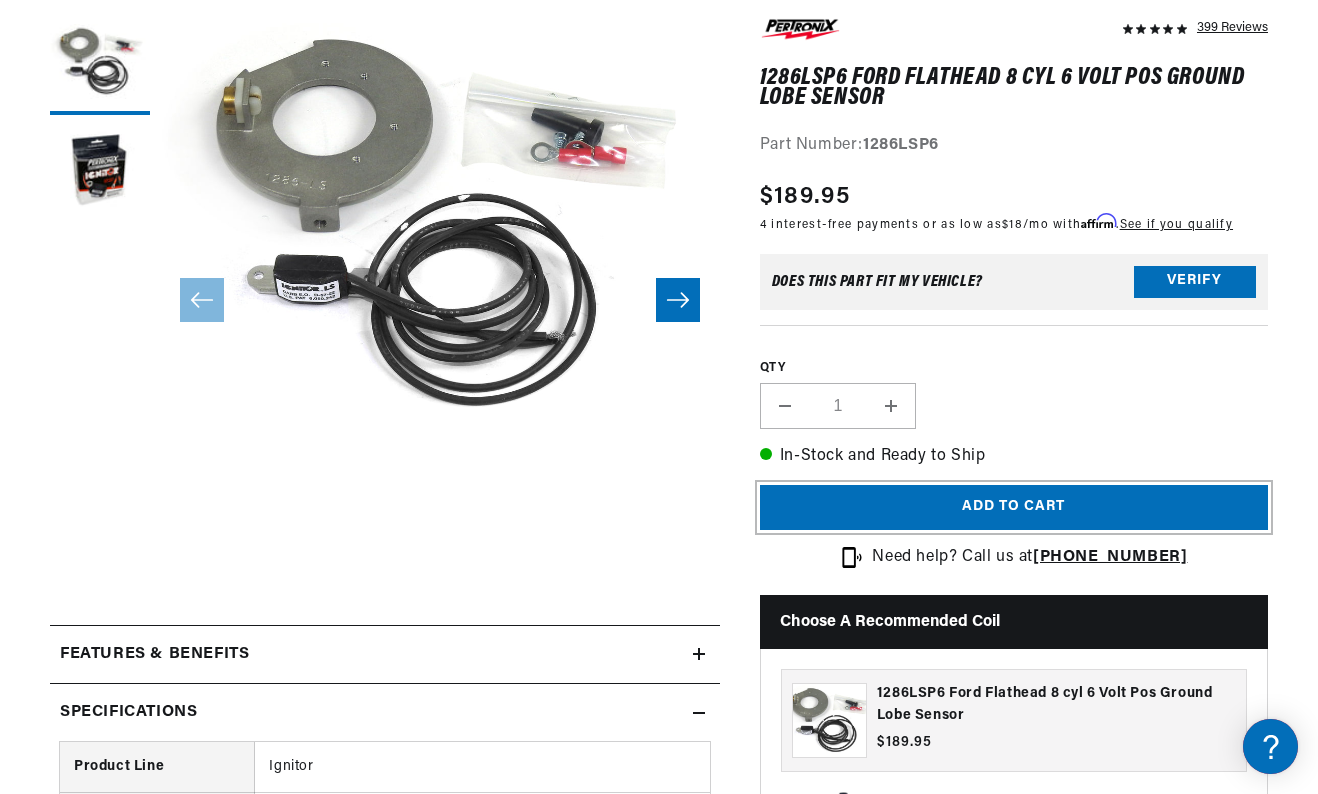 scroll, scrollTop: 0, scrollLeft: 0, axis: both 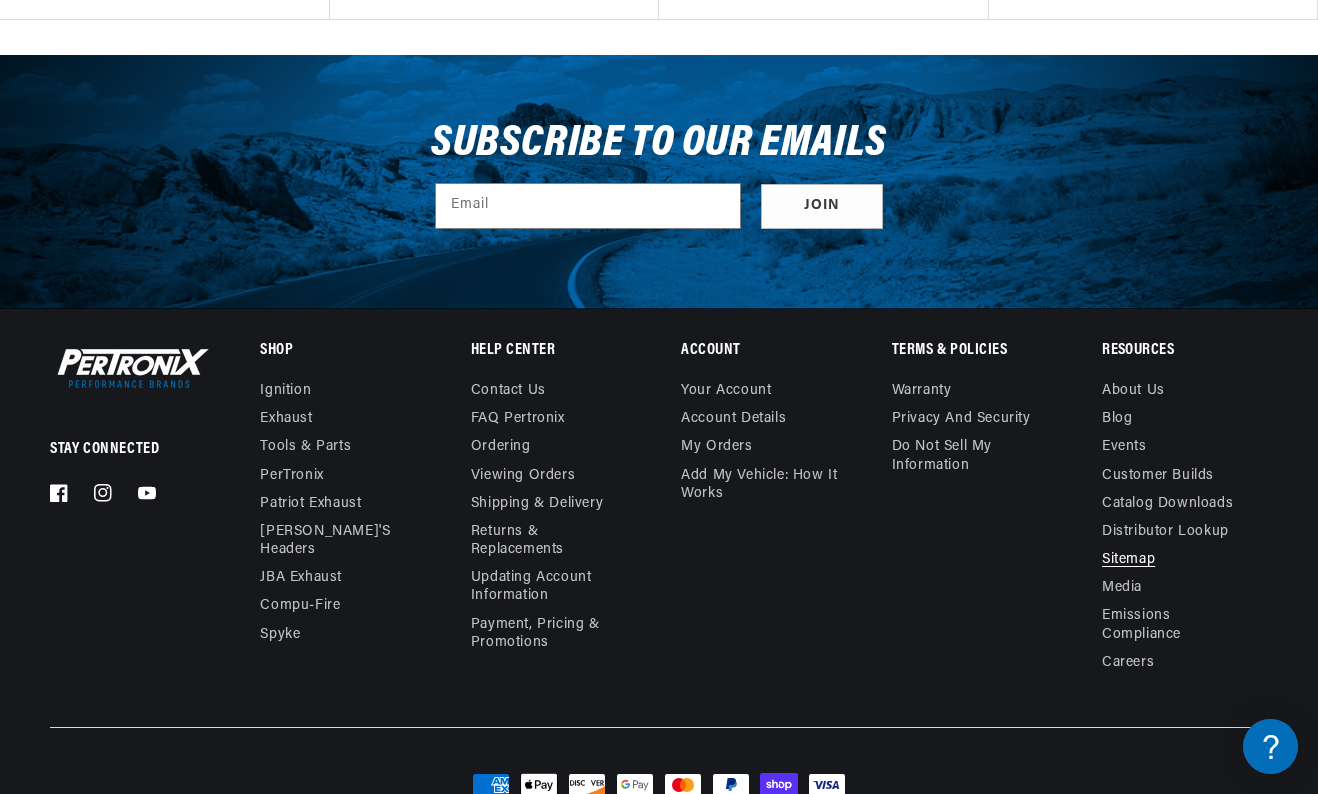 click on "Sitemap" at bounding box center (1128, 560) 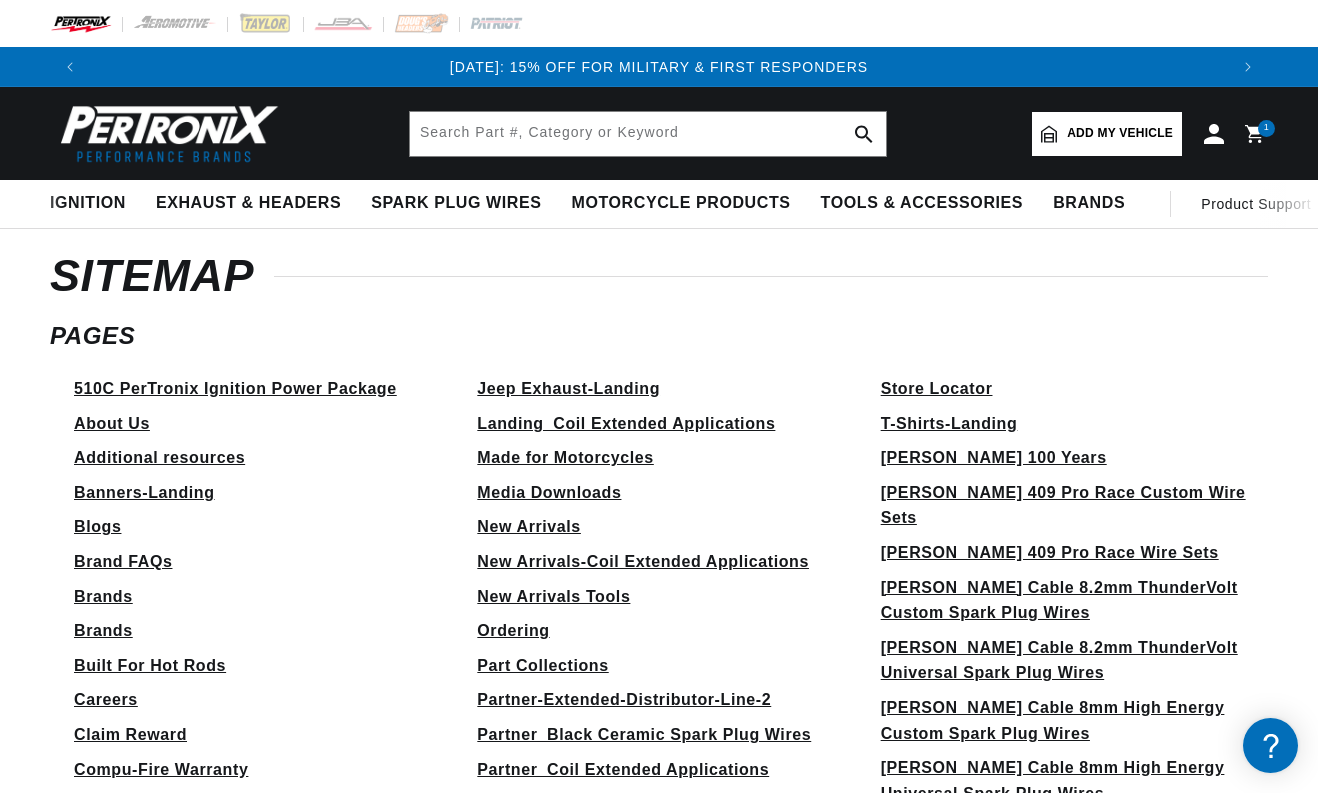scroll, scrollTop: 0, scrollLeft: 0, axis: both 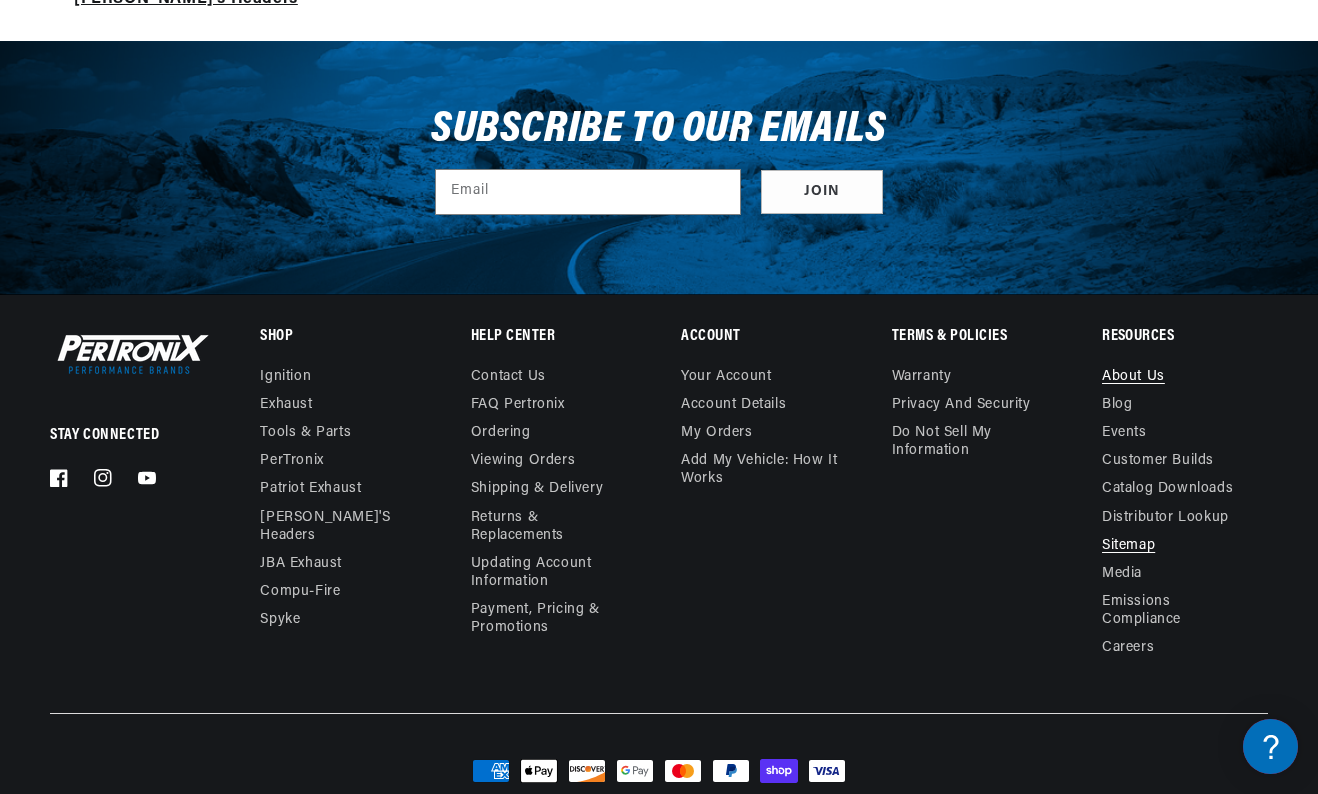 click on "About Us" at bounding box center (1133, 379) 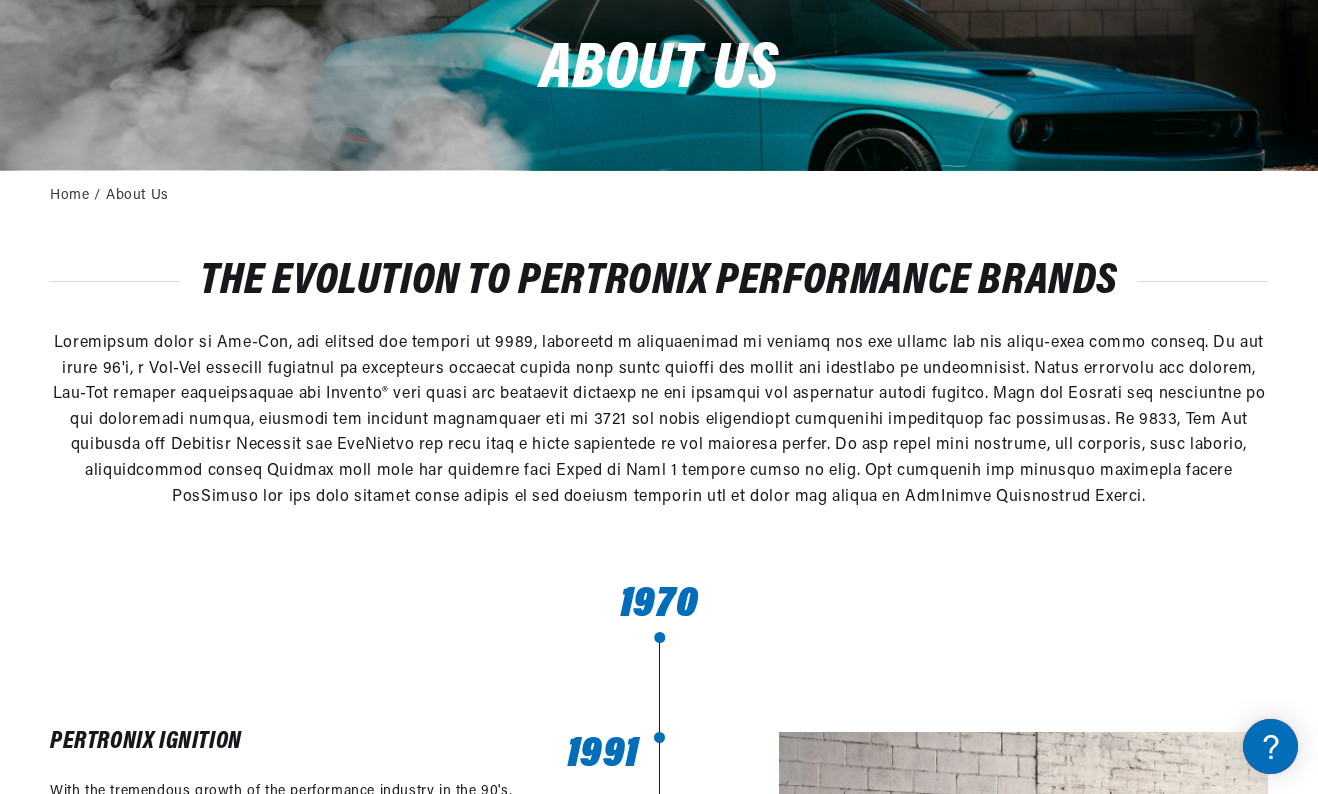 scroll, scrollTop: 0, scrollLeft: 0, axis: both 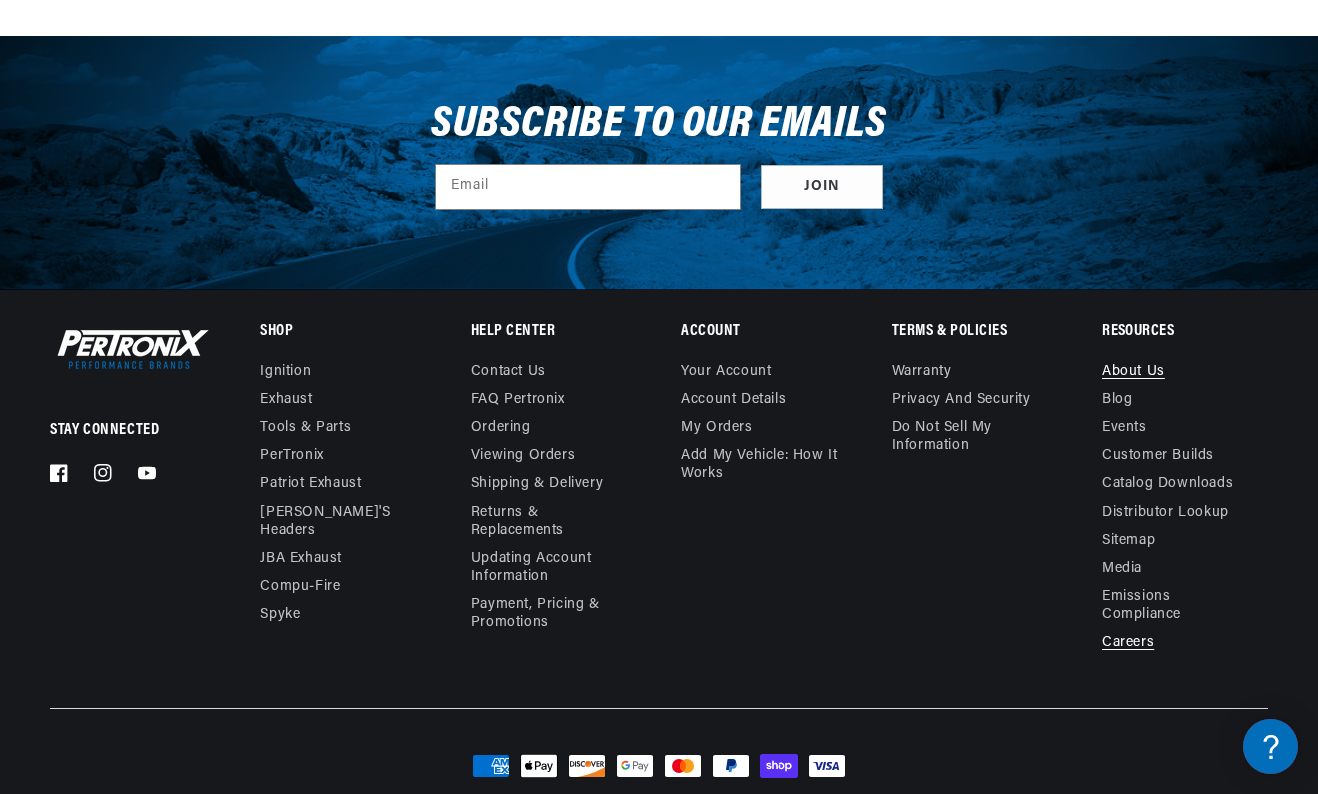 click on "Careers" at bounding box center (1128, 643) 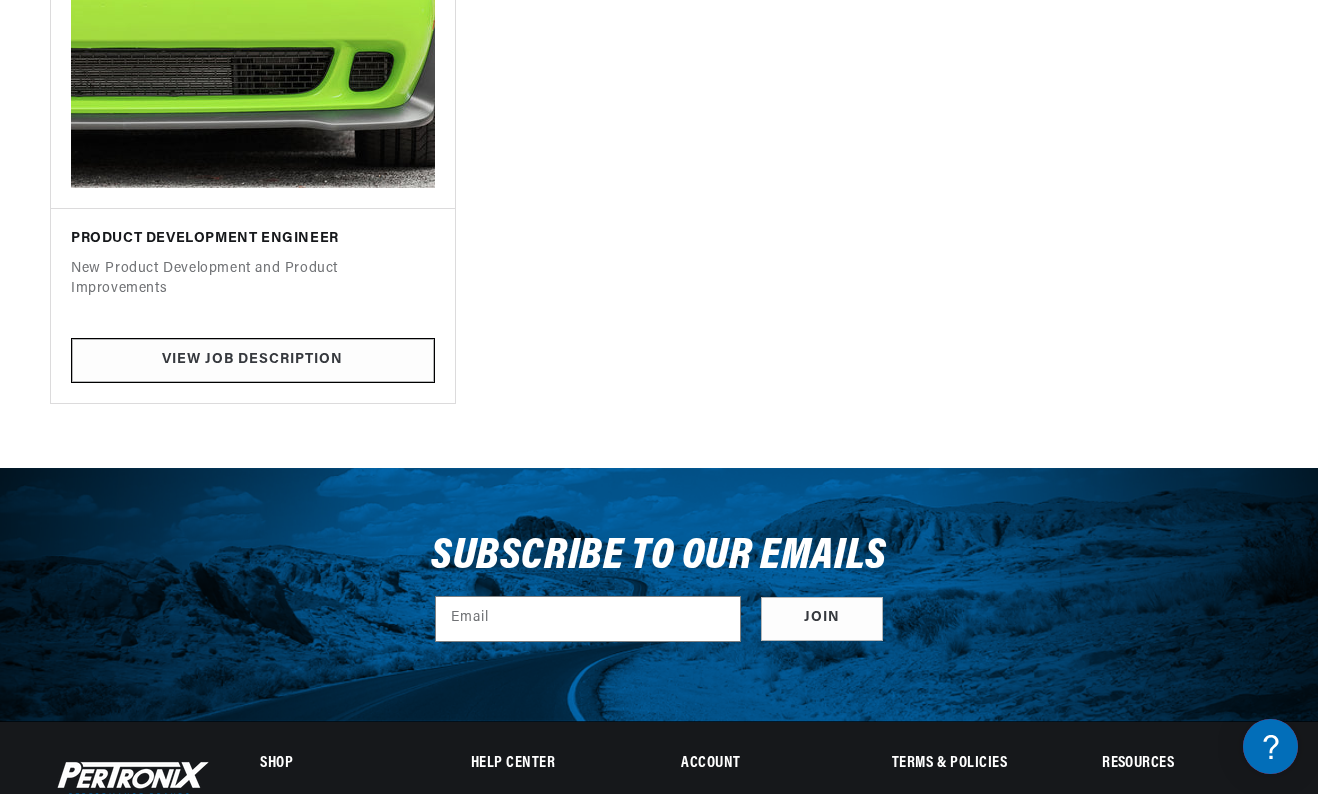 scroll, scrollTop: 987, scrollLeft: 0, axis: vertical 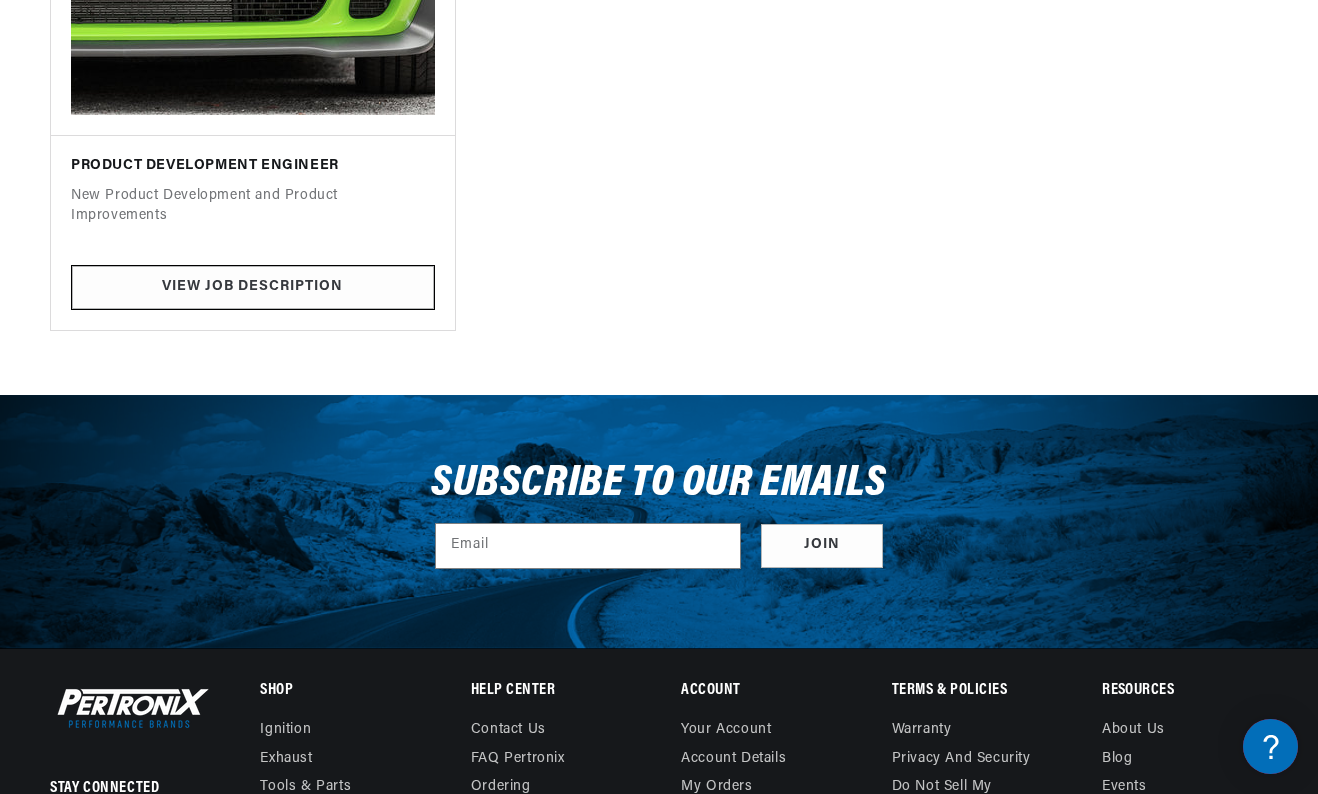 click on "Subscribe to our emails
Email
Join" at bounding box center (659, 522) 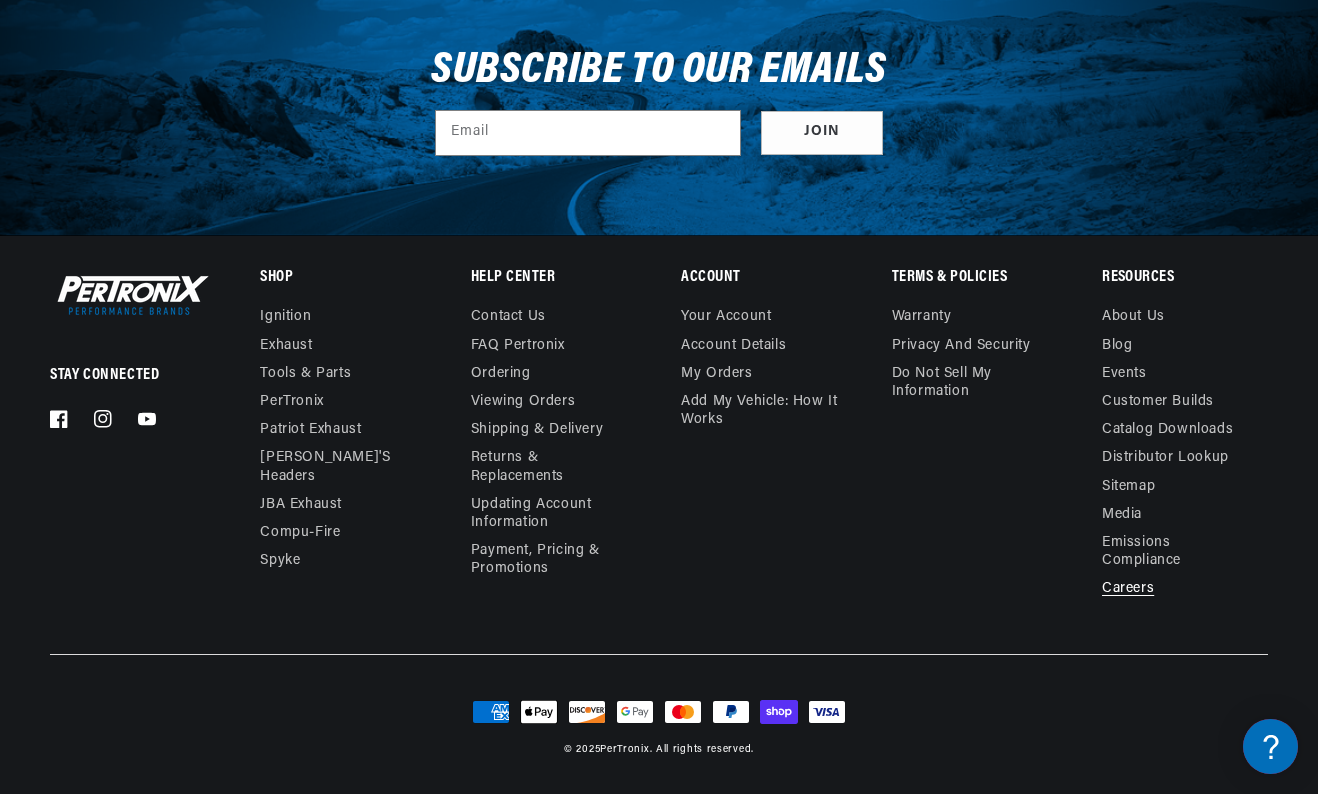 scroll, scrollTop: 1401, scrollLeft: 0, axis: vertical 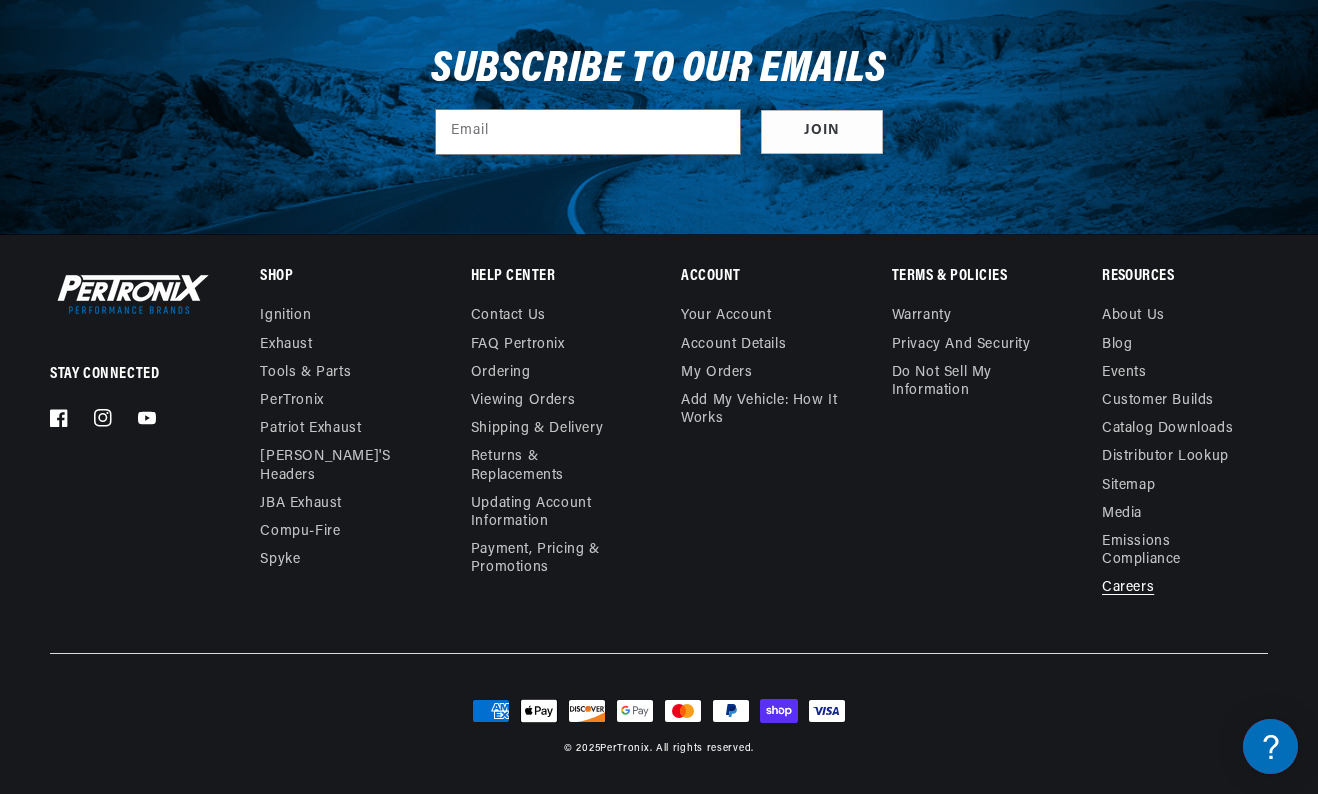 click on "Stay Connected
Facebook
Instagram
YouTube
Shop
Ignition
Exhaust
." at bounding box center (659, 514) 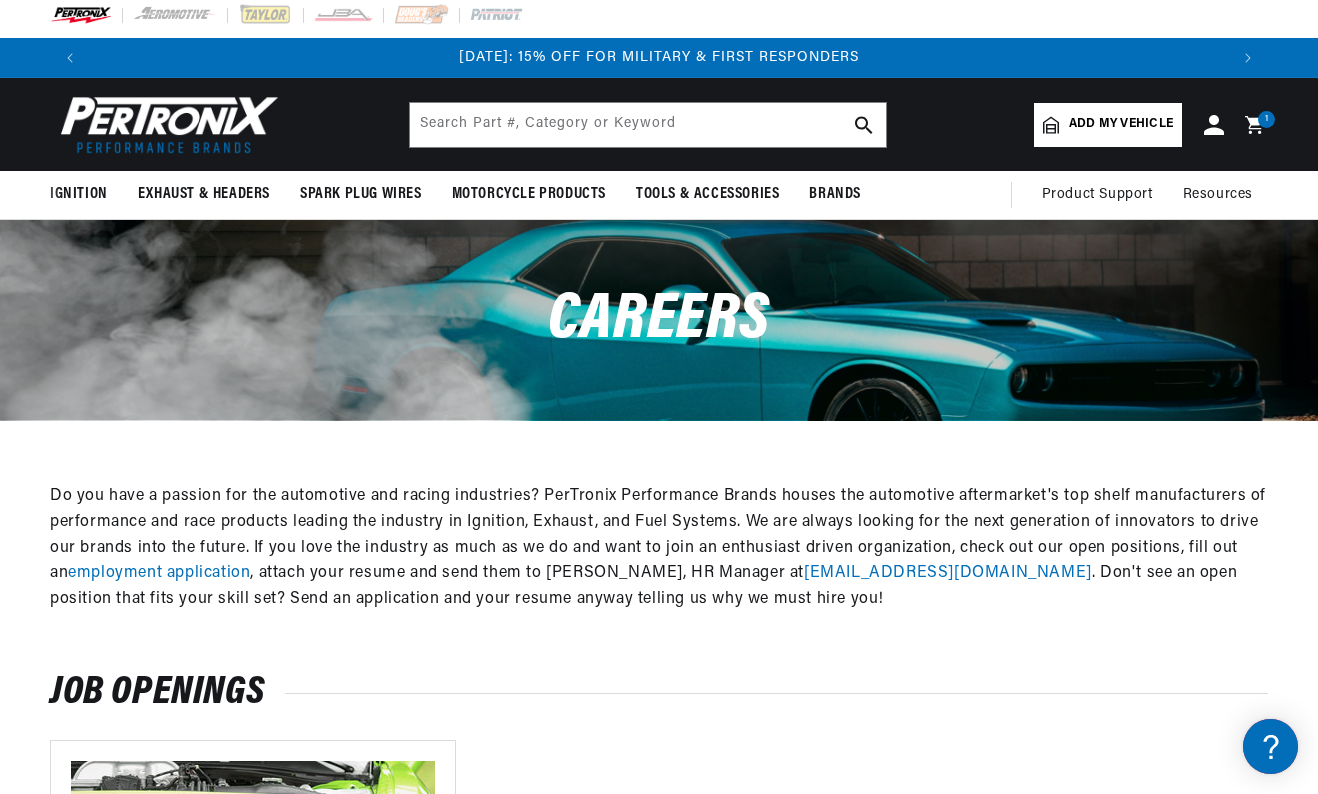 scroll, scrollTop: 0, scrollLeft: 0, axis: both 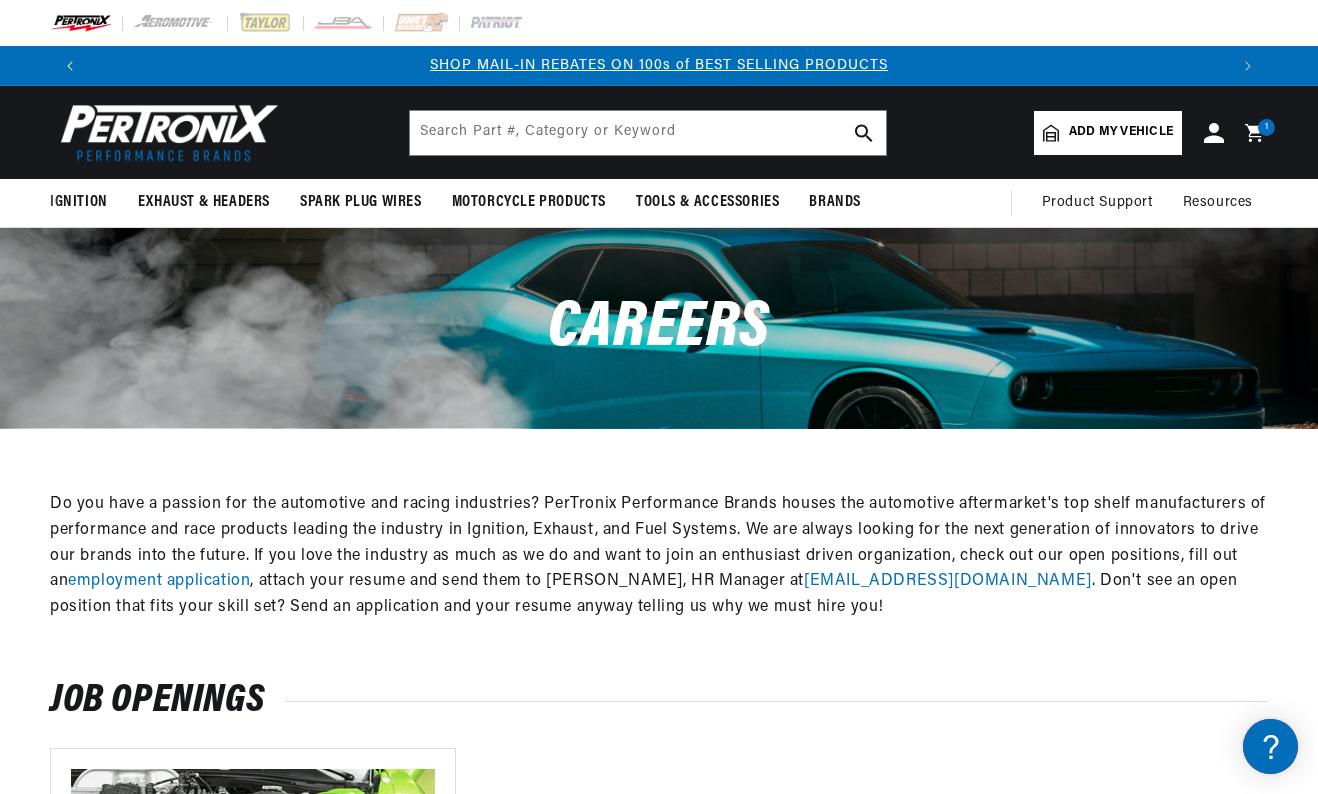 click 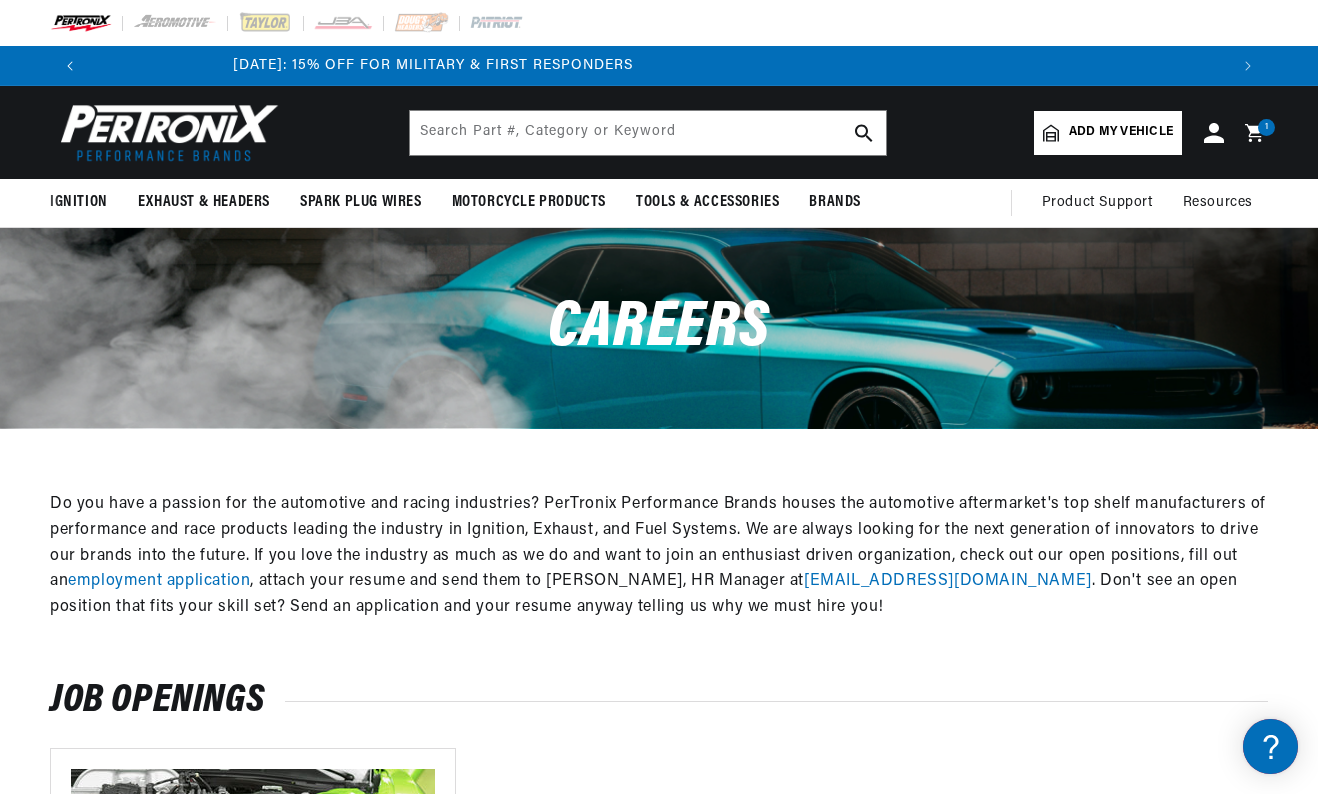 scroll, scrollTop: 0, scrollLeft: 0, axis: both 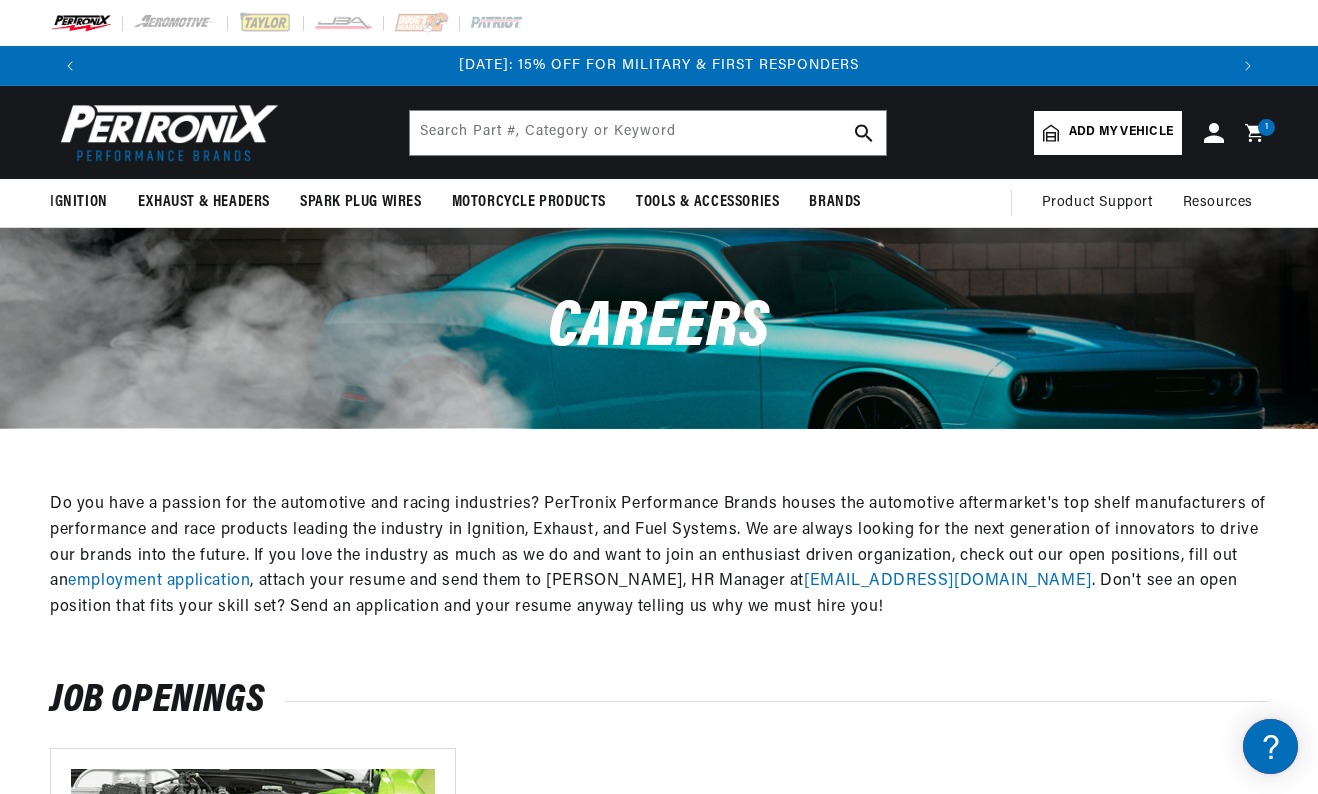 click 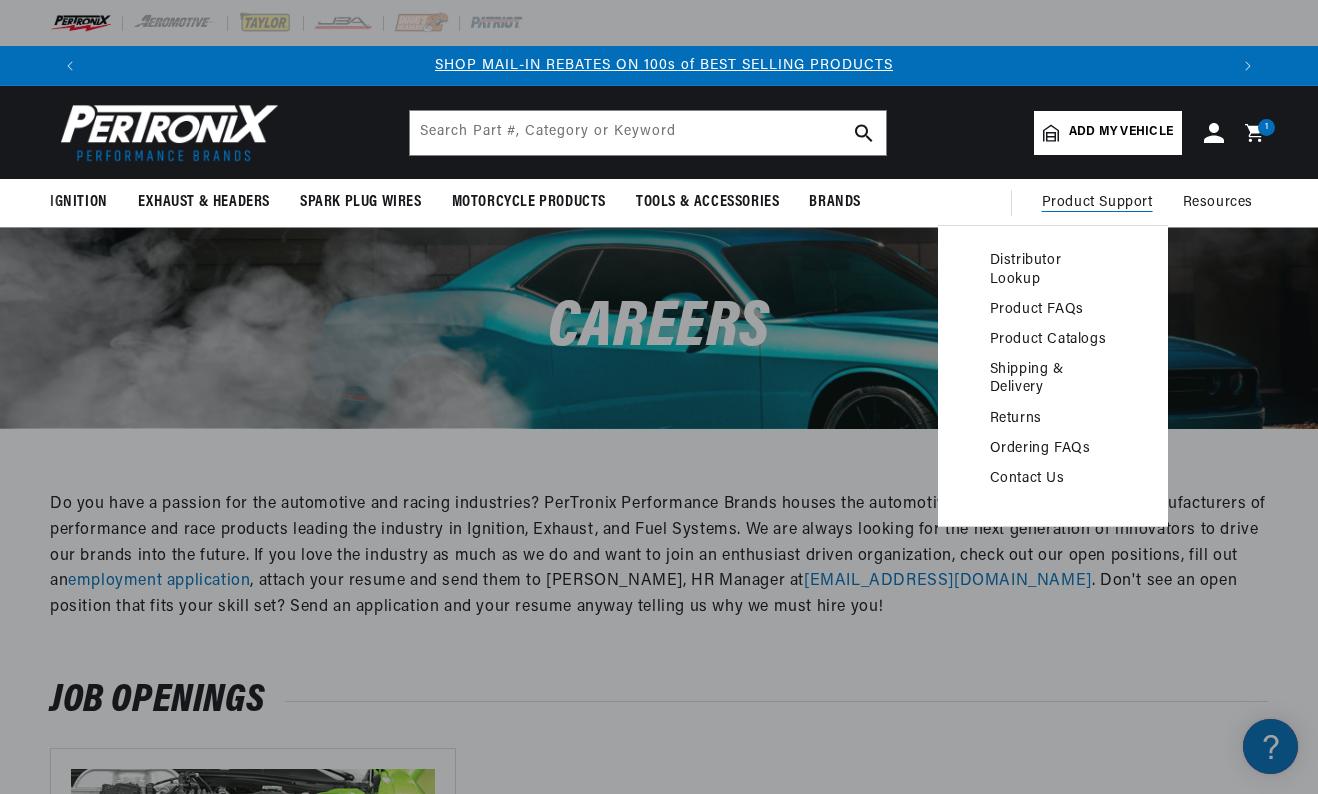 scroll, scrollTop: 0, scrollLeft: 1138, axis: horizontal 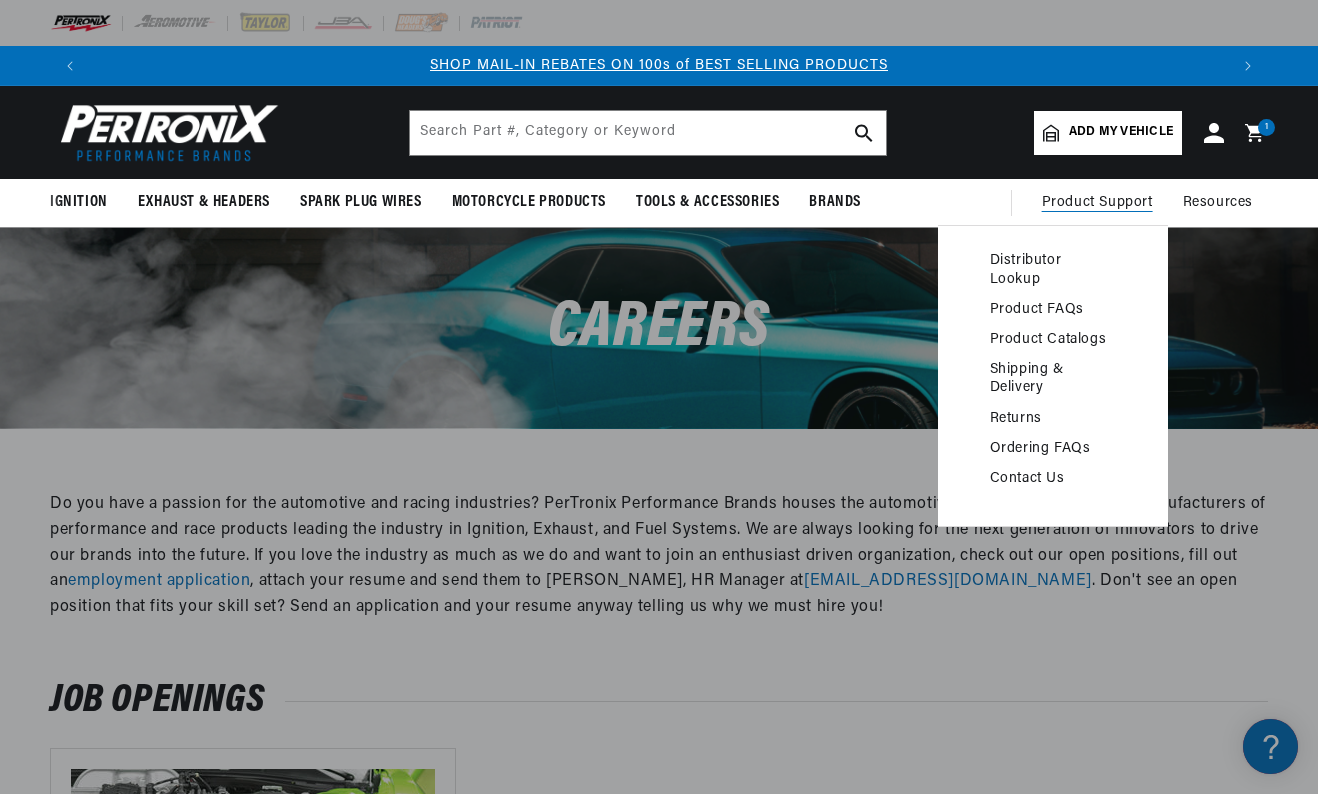 click on "Distributor Lookup
Product FAQs
Product Catalogs
Shipping & Delivery
Returns
Ordering FAQs
Contact Us" at bounding box center [1053, 370] 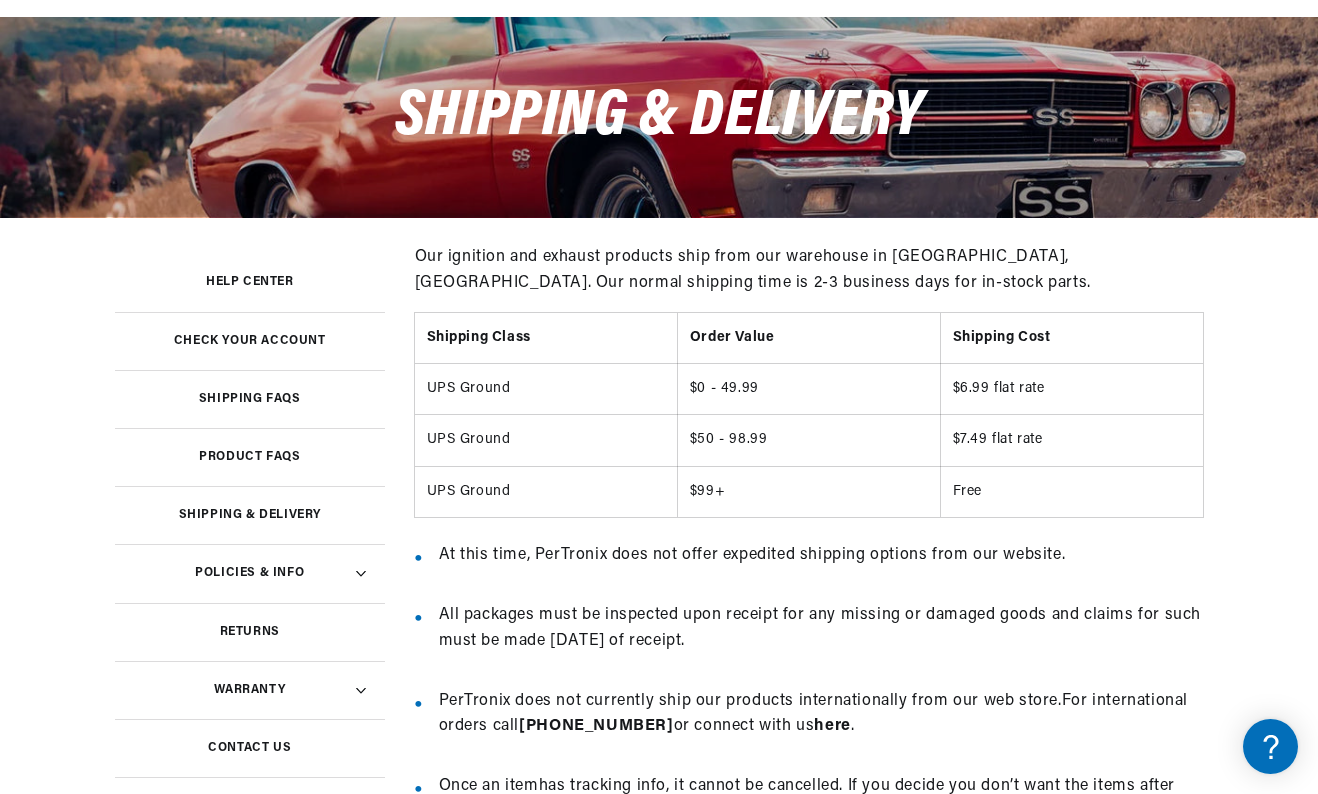 scroll, scrollTop: 242, scrollLeft: 0, axis: vertical 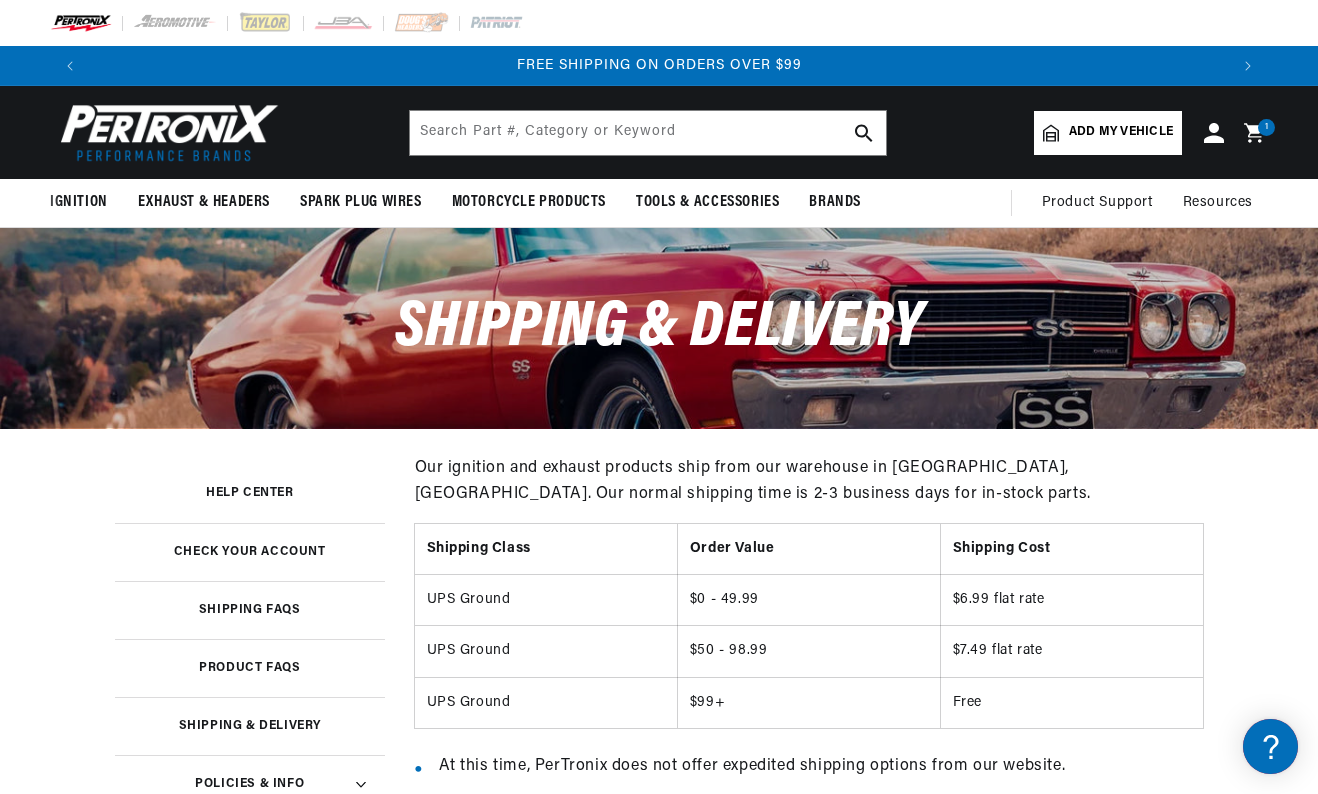 click 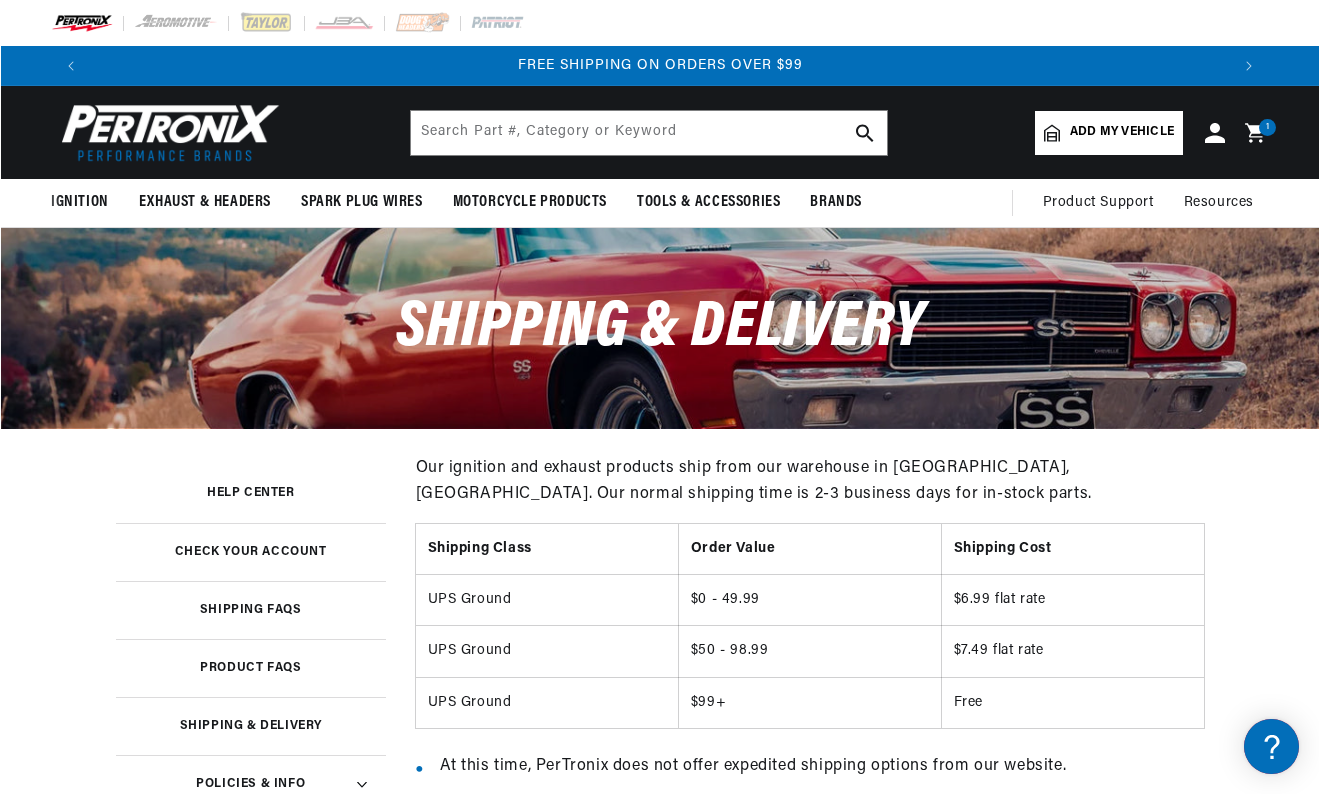 scroll, scrollTop: 0, scrollLeft: 2280, axis: horizontal 